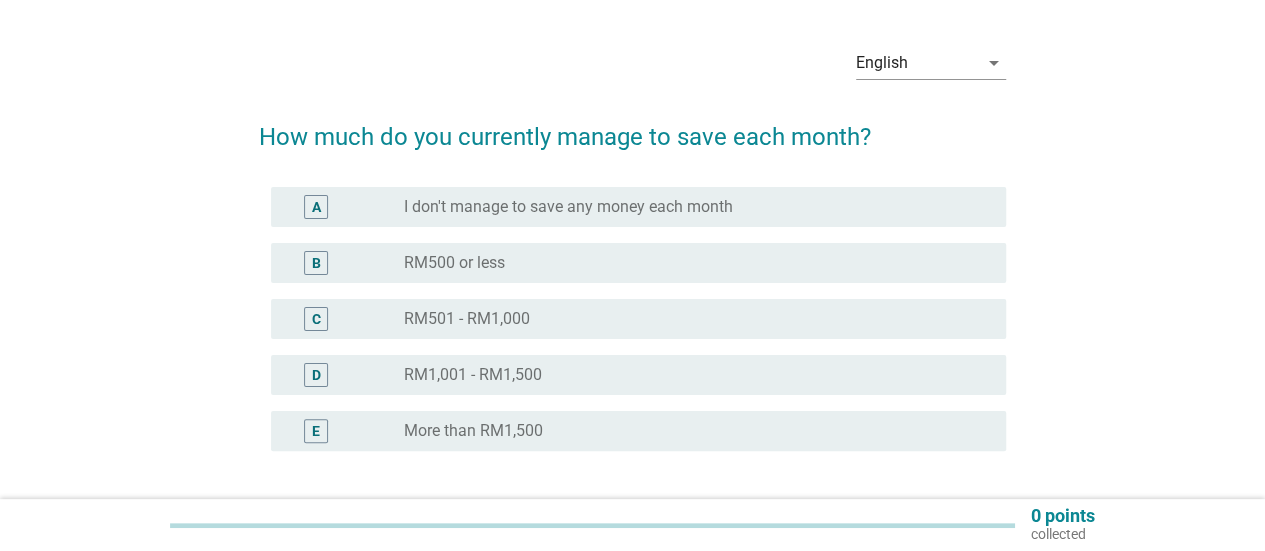 scroll, scrollTop: 100, scrollLeft: 0, axis: vertical 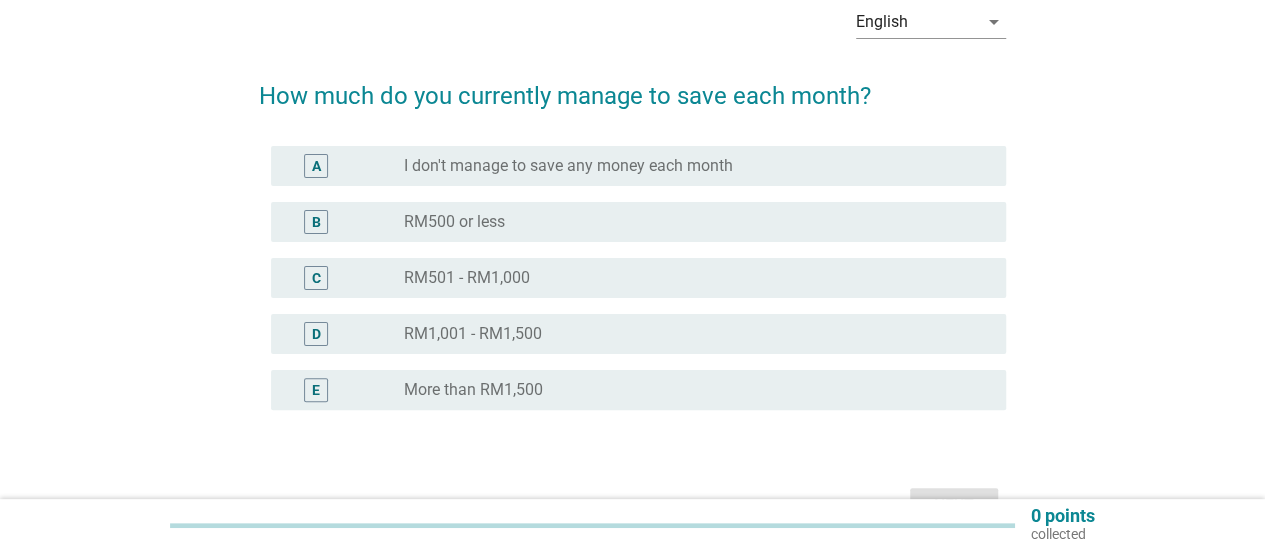 click on "More than RM1,500" at bounding box center (473, 390) 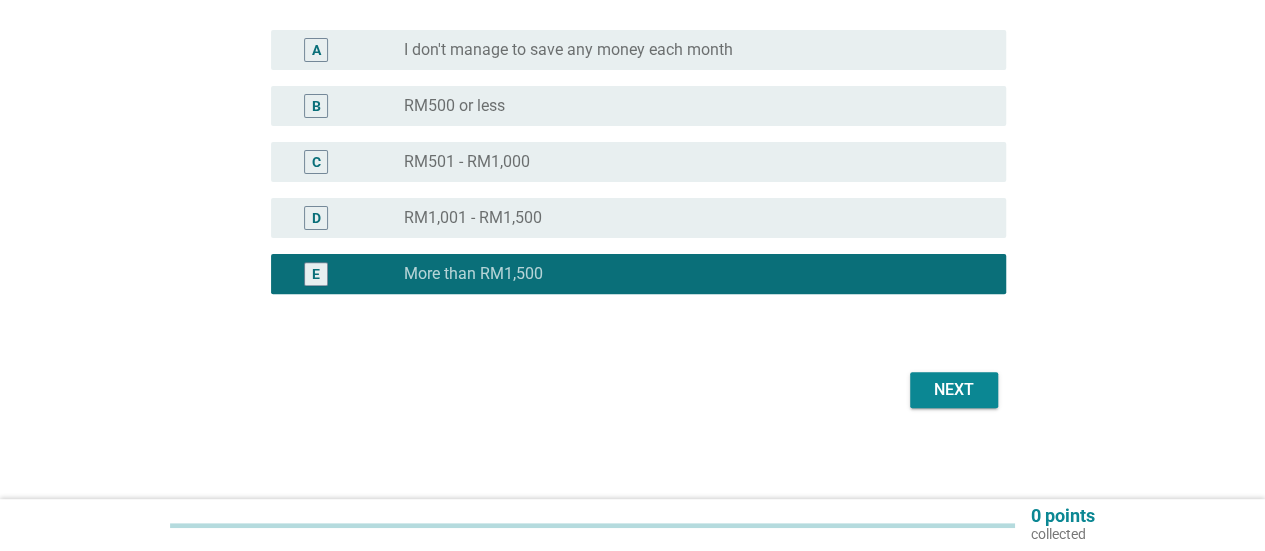 scroll, scrollTop: 220, scrollLeft: 0, axis: vertical 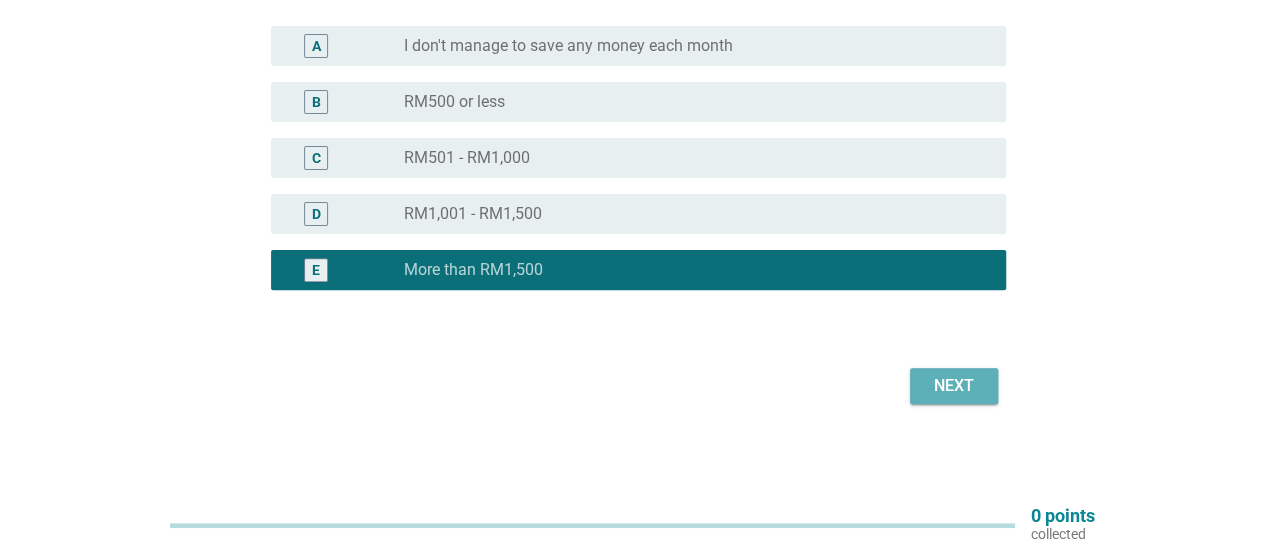 click on "Next" at bounding box center (954, 386) 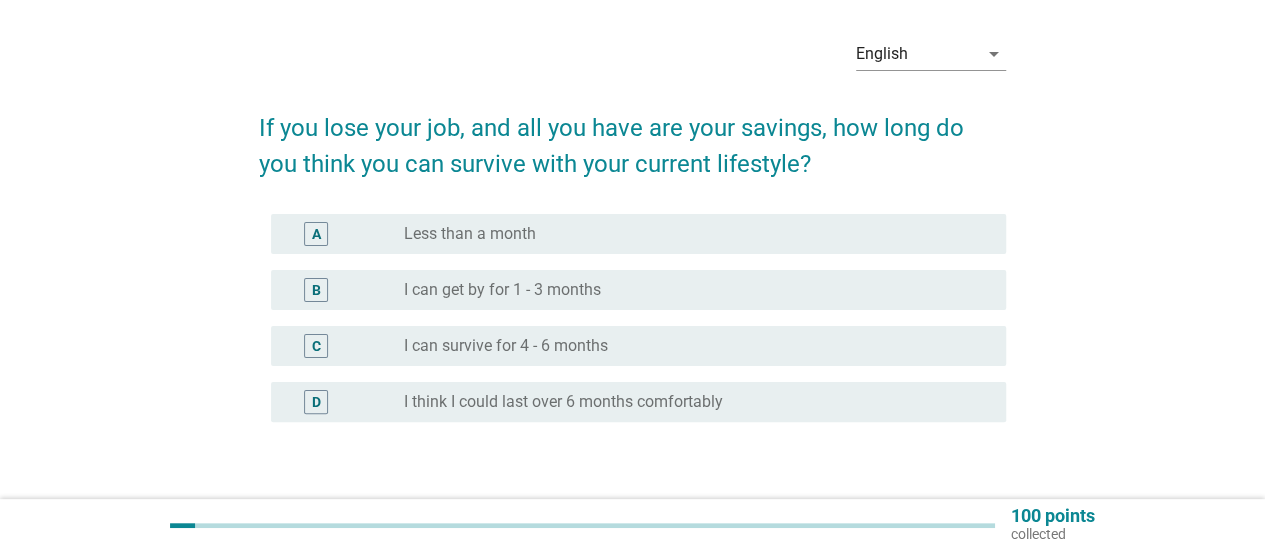 scroll, scrollTop: 100, scrollLeft: 0, axis: vertical 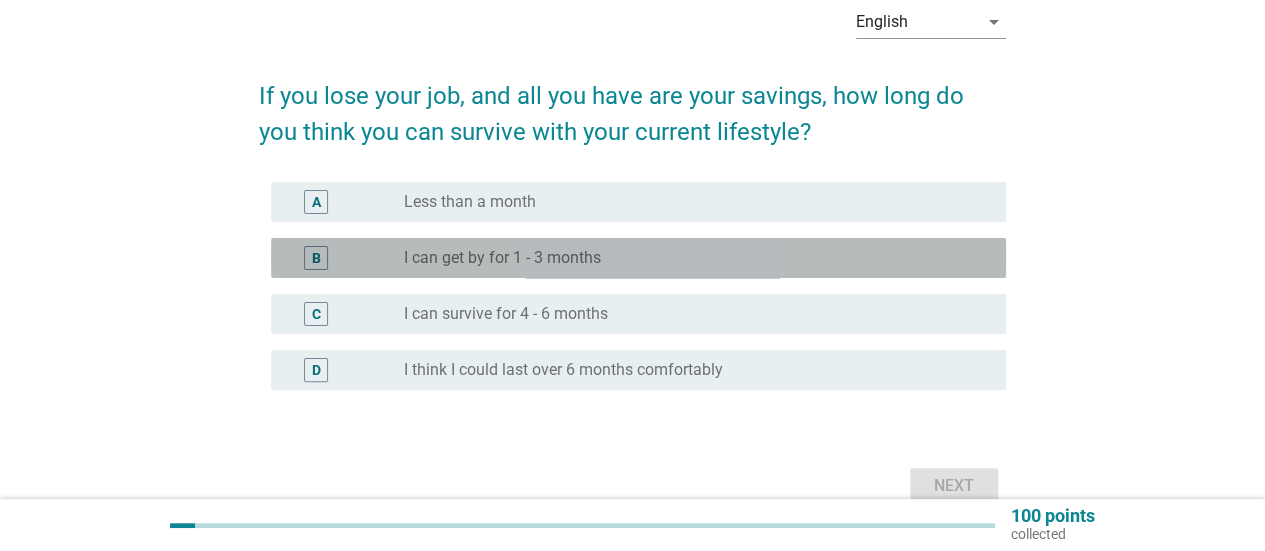 click on "I can get by for 1 - 3 months" at bounding box center [502, 258] 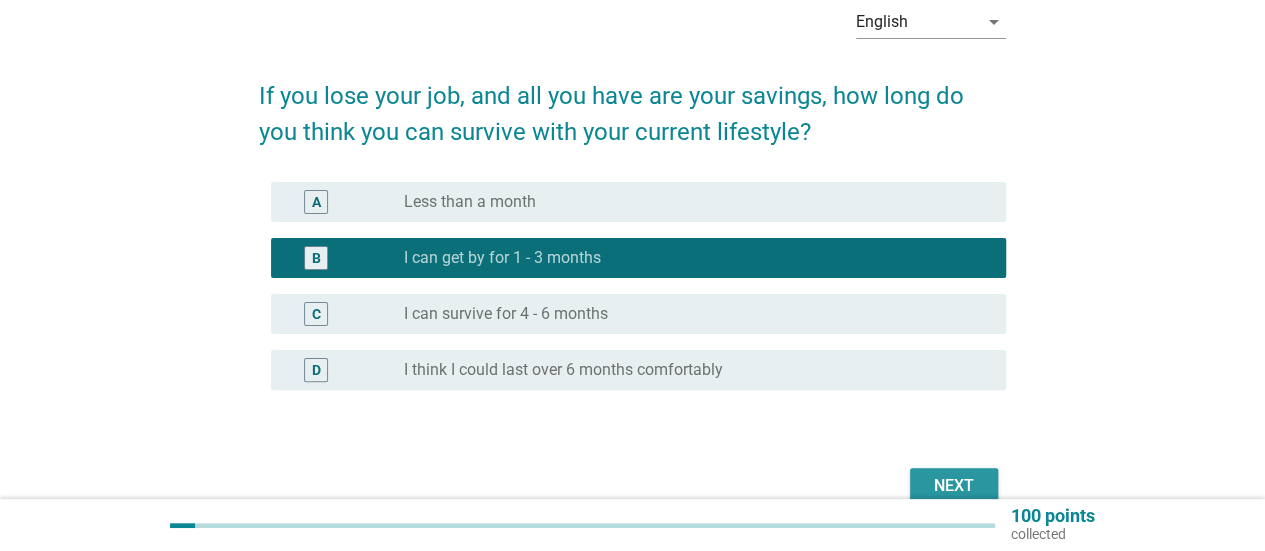 click on "Next" at bounding box center [954, 486] 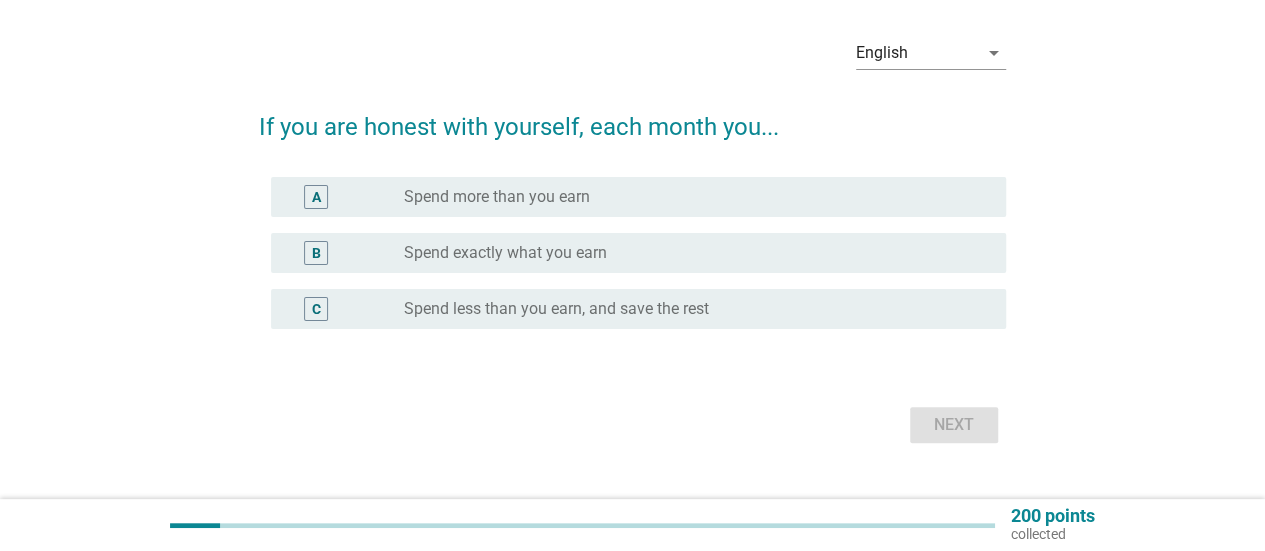 scroll, scrollTop: 108, scrollLeft: 0, axis: vertical 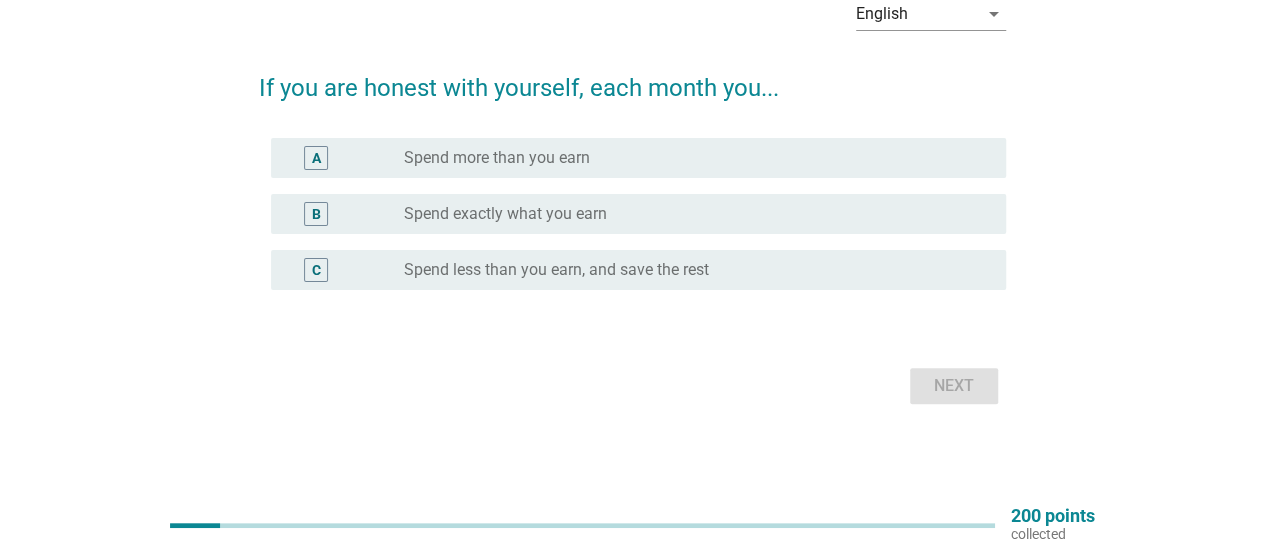 click on "Spend less than you earn, and save the rest" at bounding box center (556, 270) 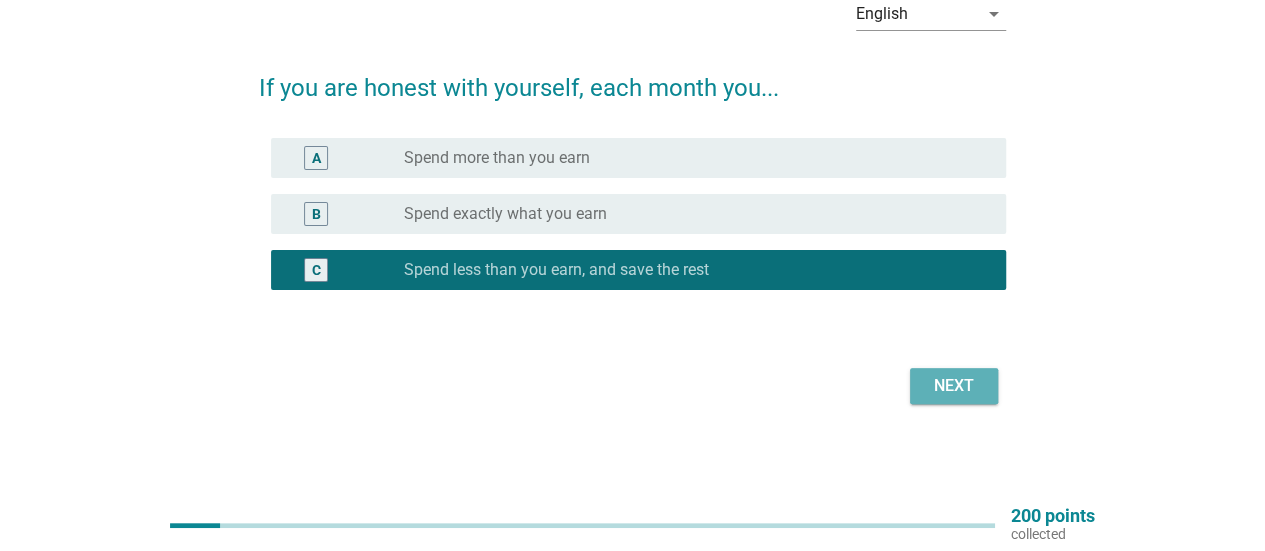 click on "Next" at bounding box center (954, 386) 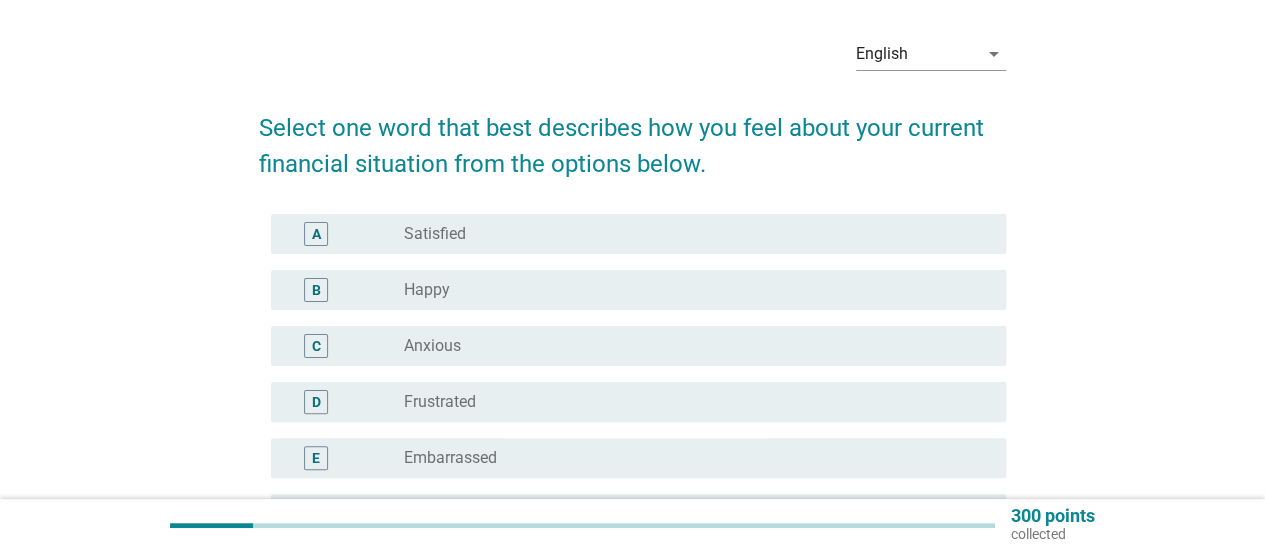 scroll, scrollTop: 100, scrollLeft: 0, axis: vertical 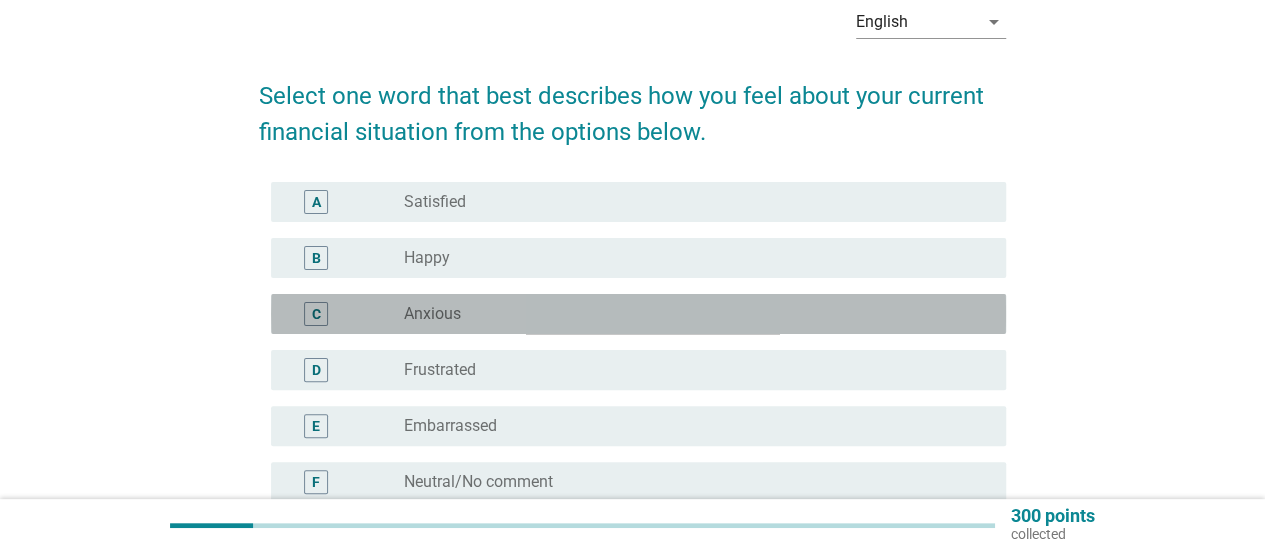 click on "Anxious" at bounding box center (432, 314) 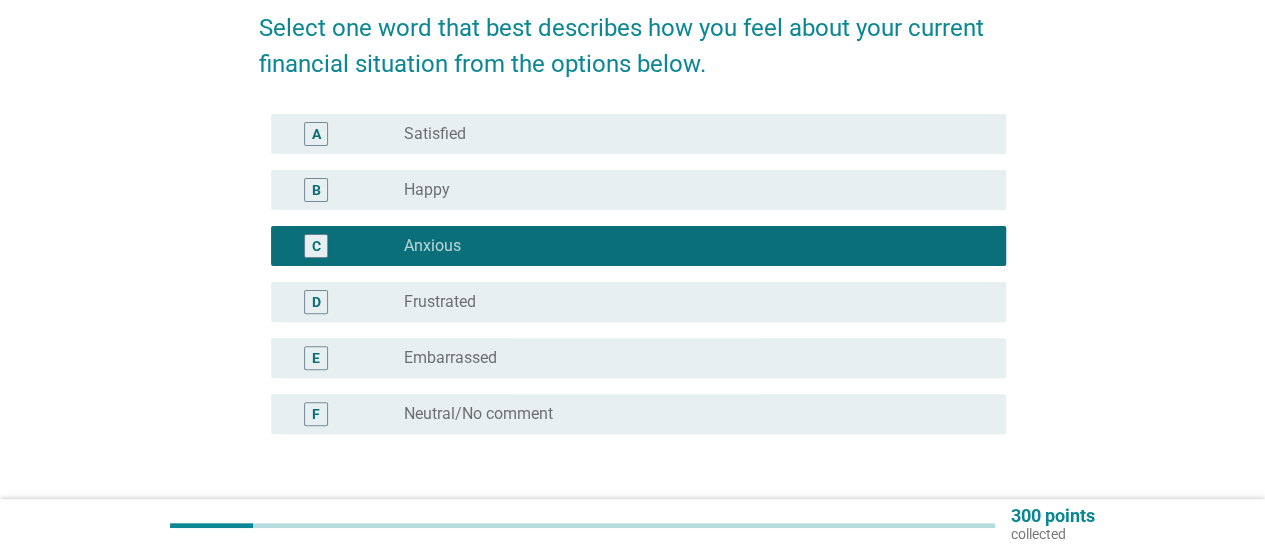 scroll, scrollTop: 200, scrollLeft: 0, axis: vertical 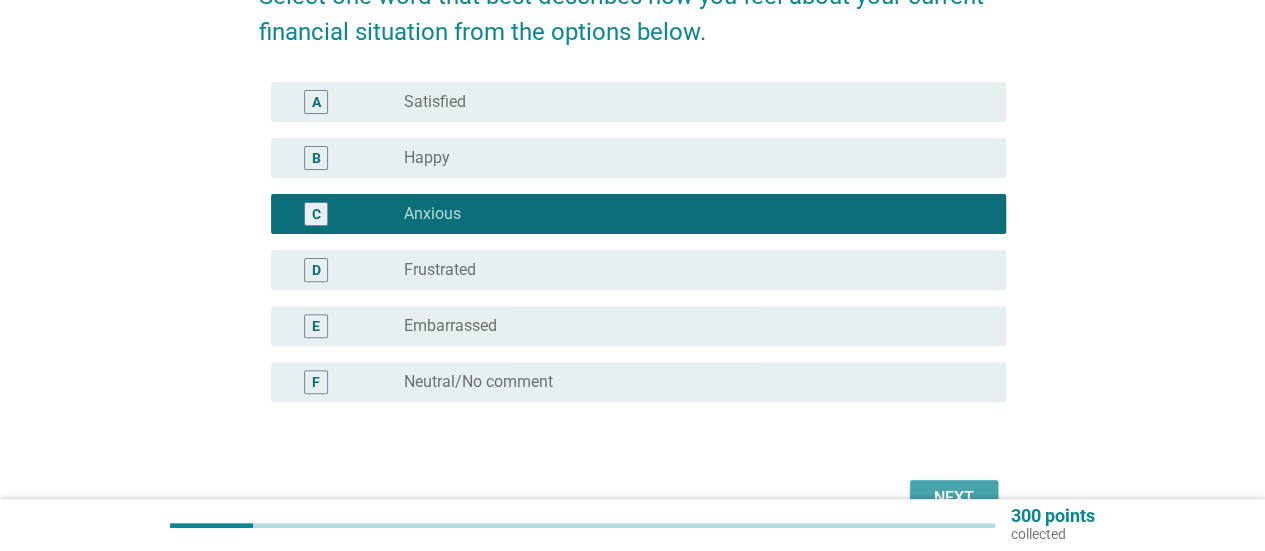 click on "Next" at bounding box center (954, 498) 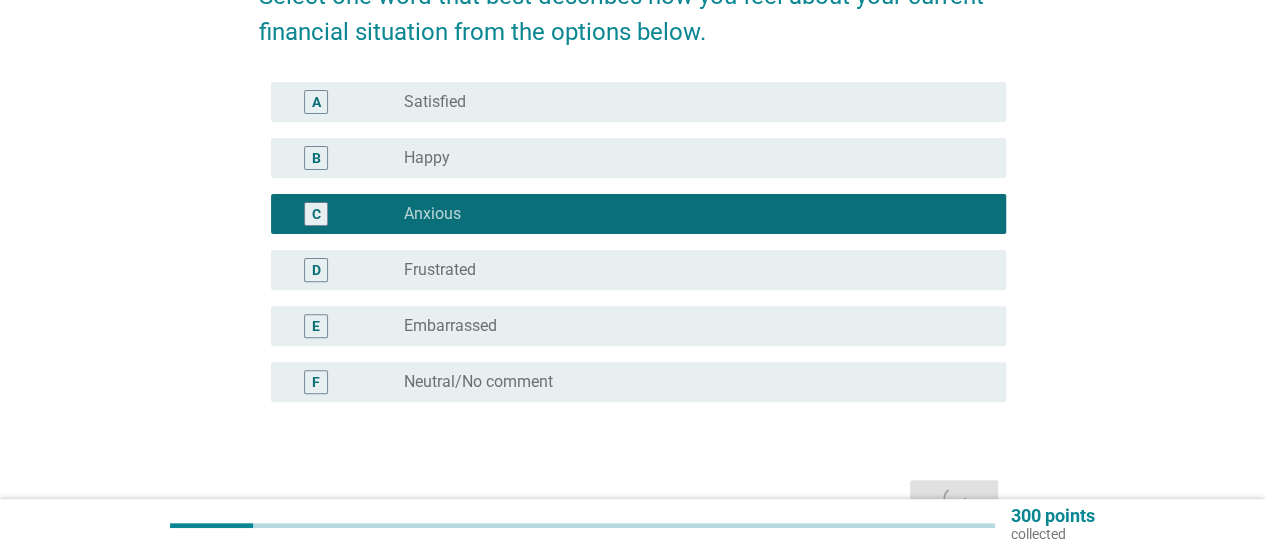 scroll, scrollTop: 0, scrollLeft: 0, axis: both 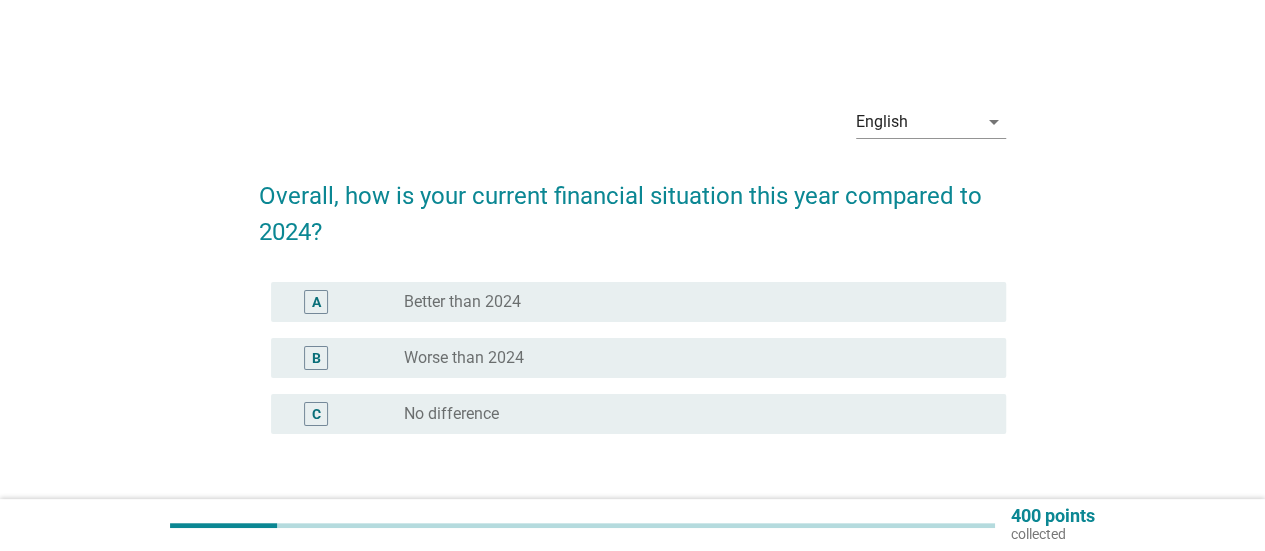 click on "No difference" at bounding box center (451, 414) 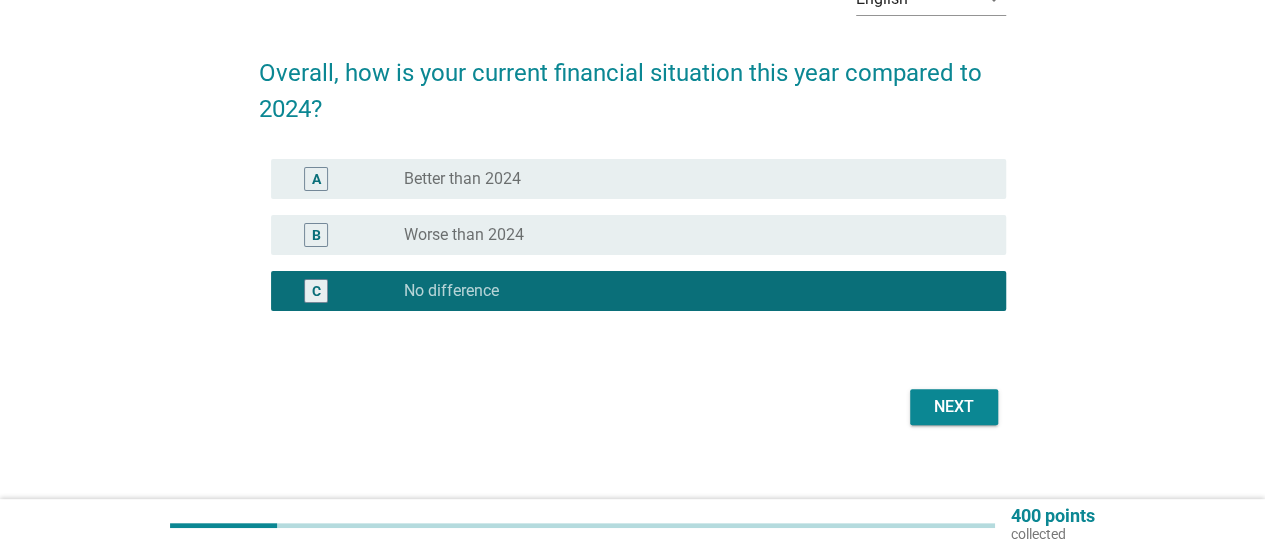 scroll, scrollTop: 144, scrollLeft: 0, axis: vertical 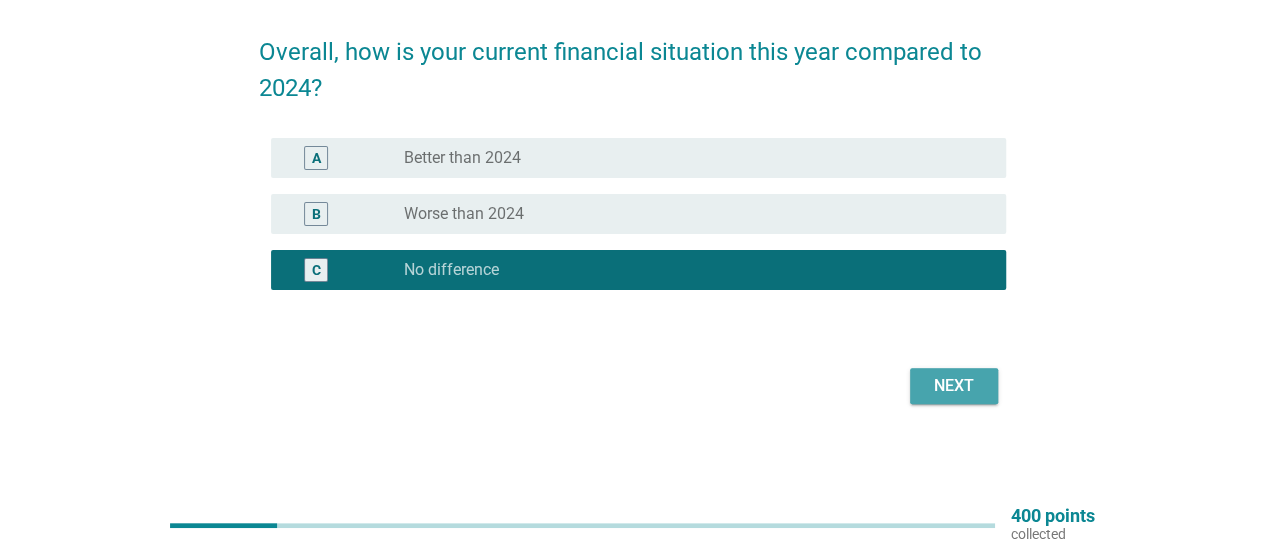 click on "Next" at bounding box center (954, 386) 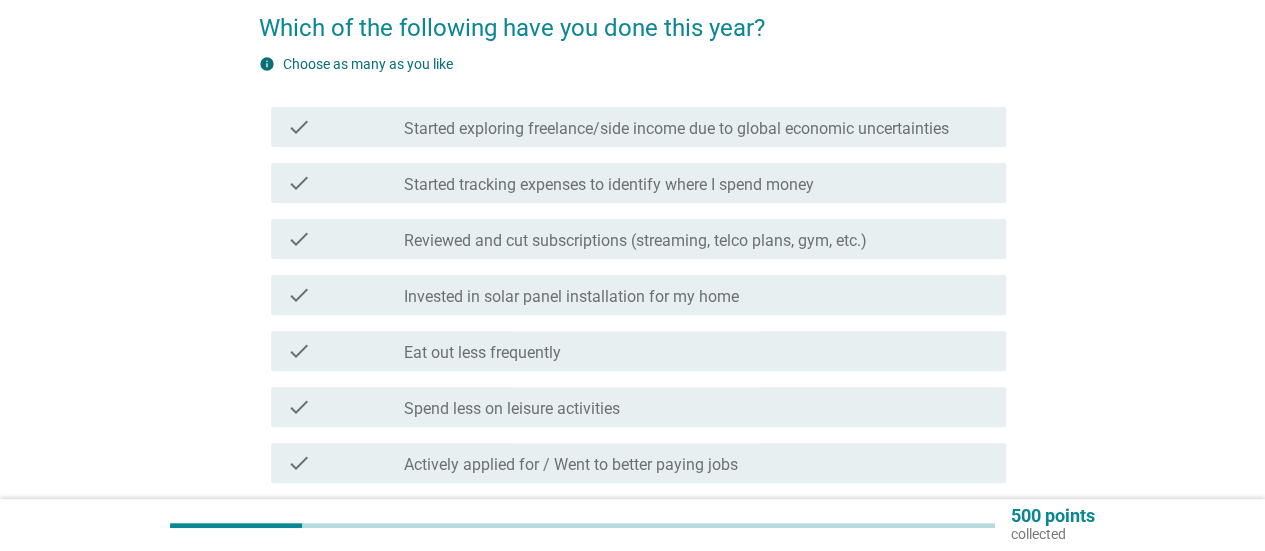 scroll, scrollTop: 200, scrollLeft: 0, axis: vertical 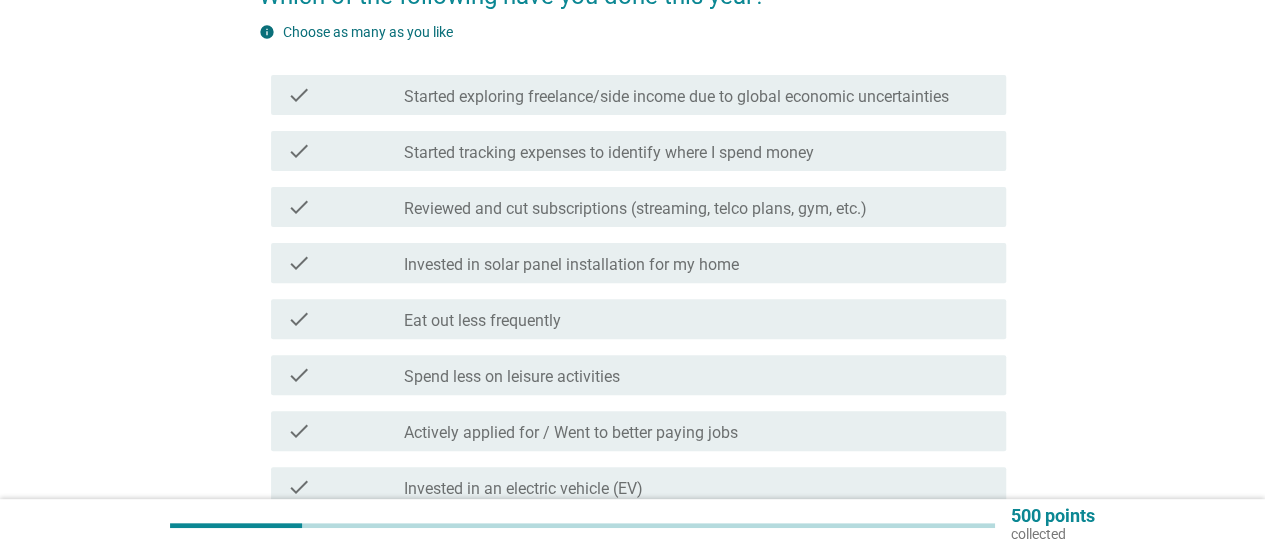 click on "check     check_box_outline_blank Eat out less frequently" at bounding box center (638, 319) 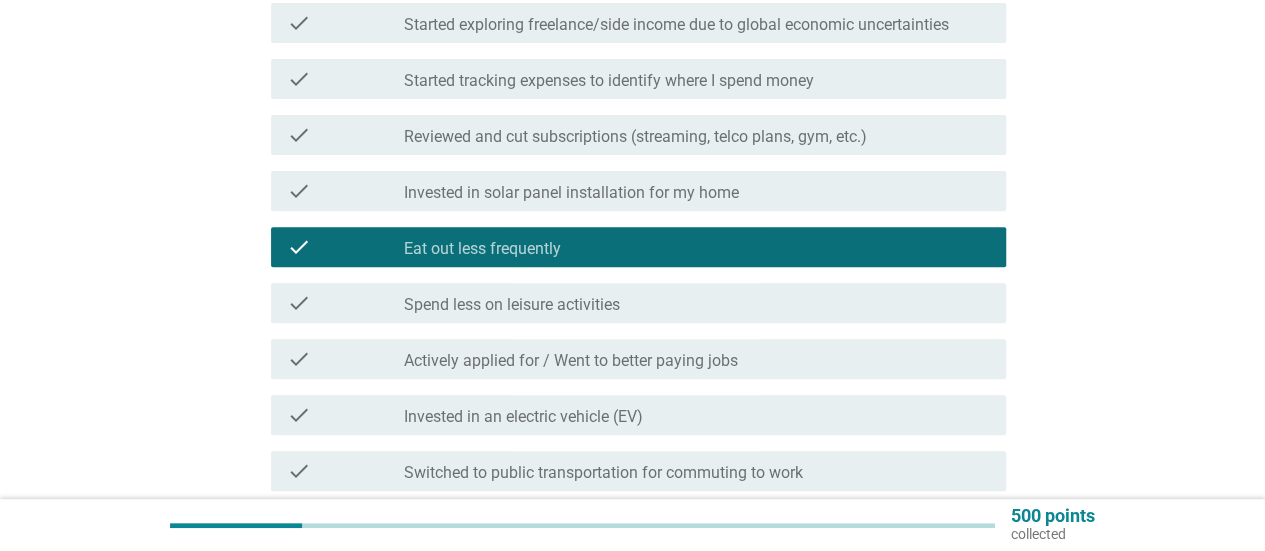 scroll, scrollTop: 300, scrollLeft: 0, axis: vertical 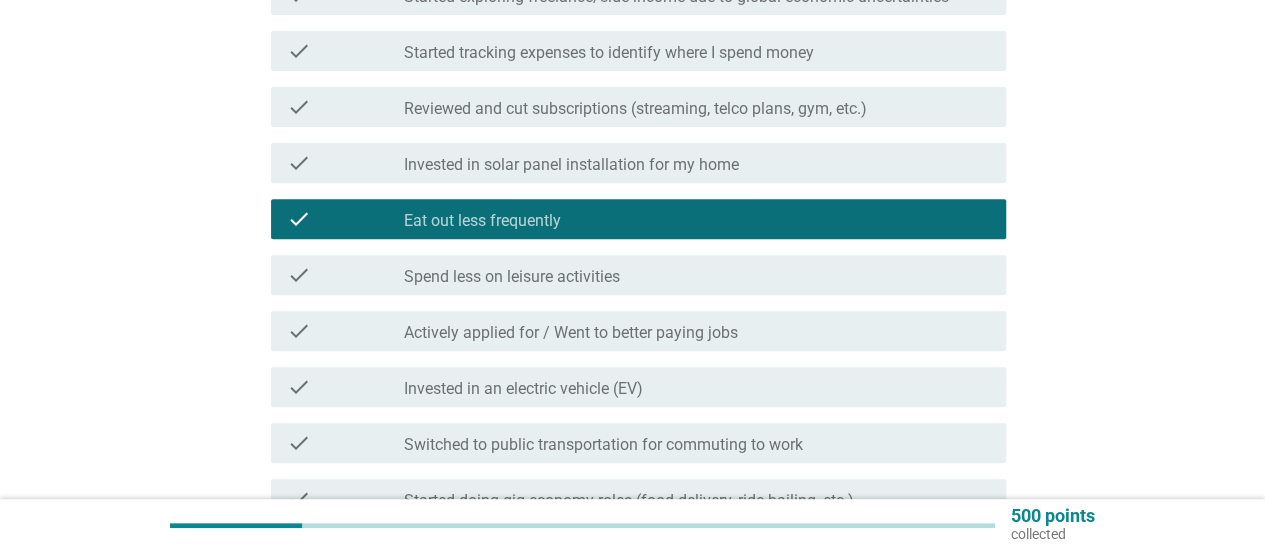 click on "check_box_outline_blank Spend less on leisure activities" at bounding box center (697, 275) 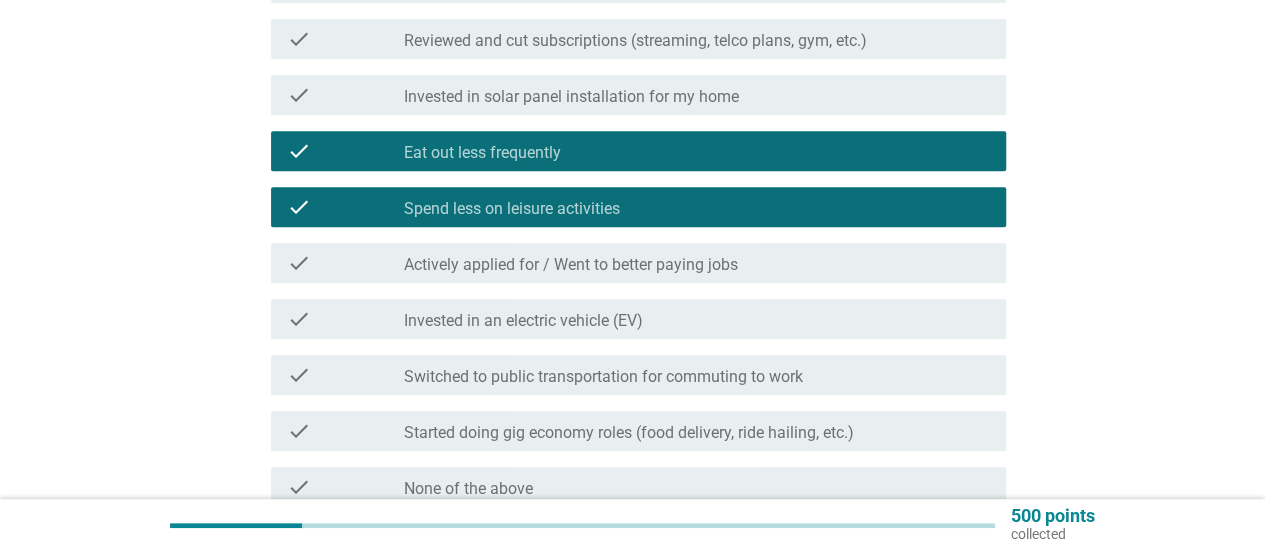 scroll, scrollTop: 400, scrollLeft: 0, axis: vertical 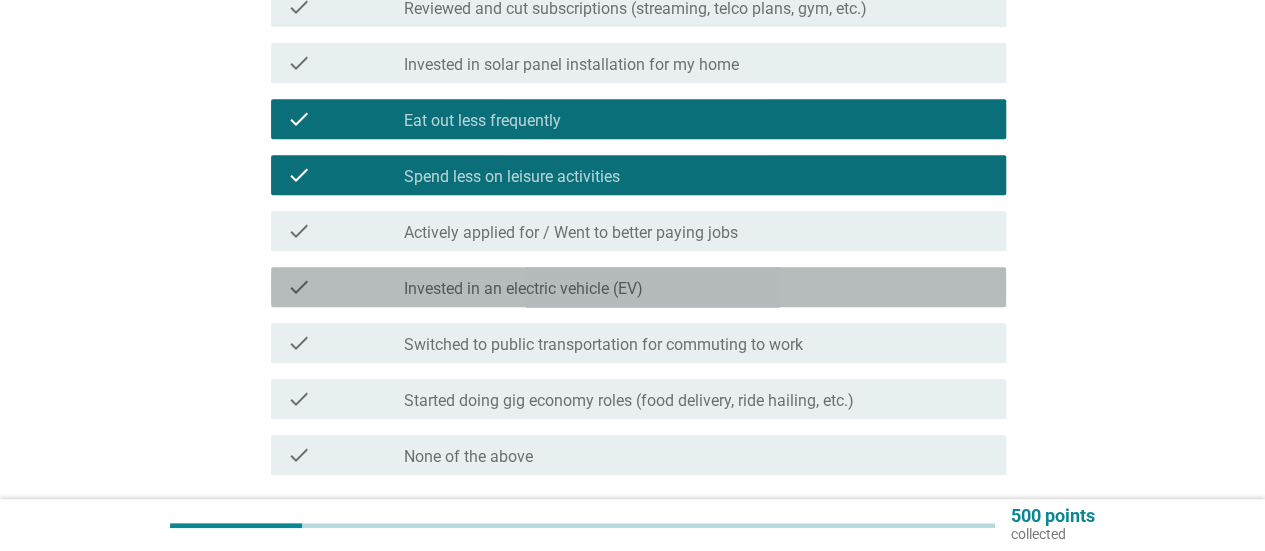 click on "check     check_box_outline_blank Invested in an electric vehicle (EV)" at bounding box center [638, 287] 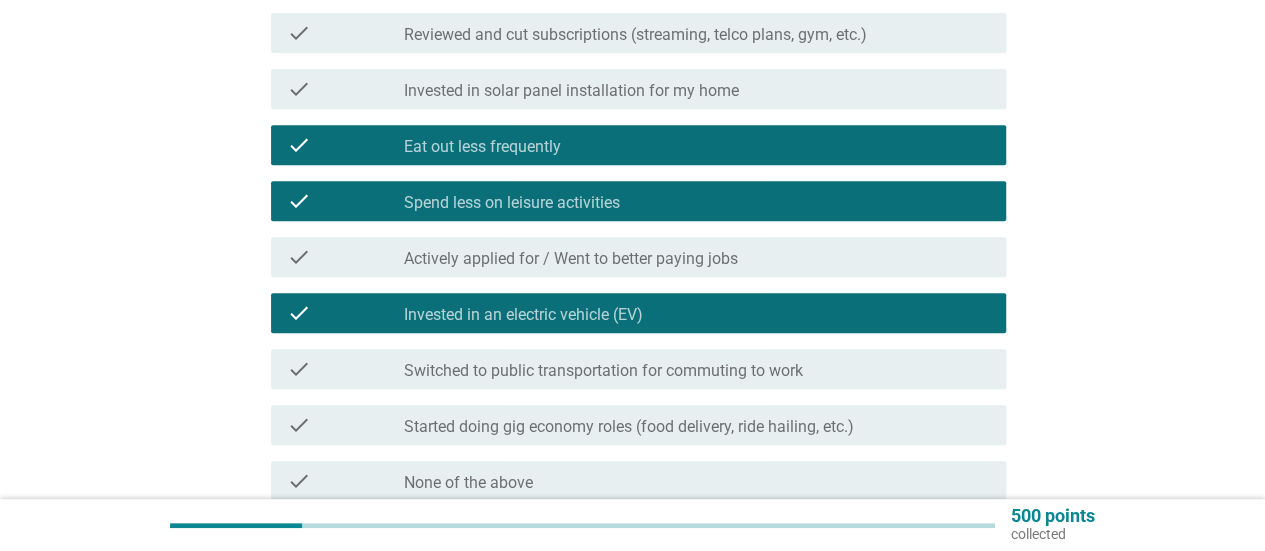 scroll, scrollTop: 562, scrollLeft: 0, axis: vertical 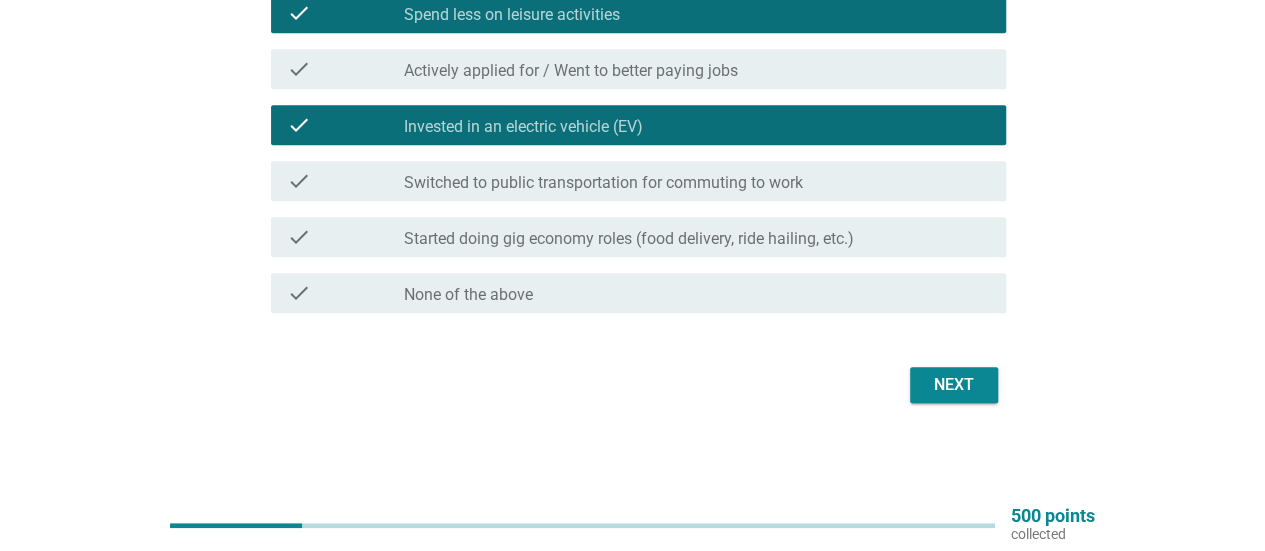 click on "Next" at bounding box center [954, 385] 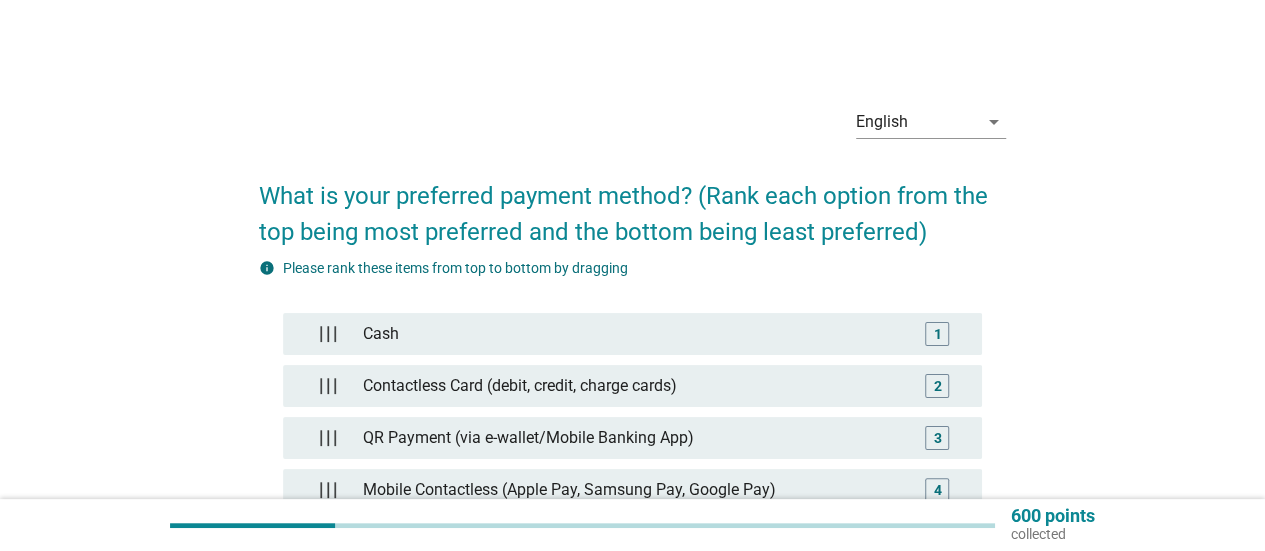 scroll, scrollTop: 100, scrollLeft: 0, axis: vertical 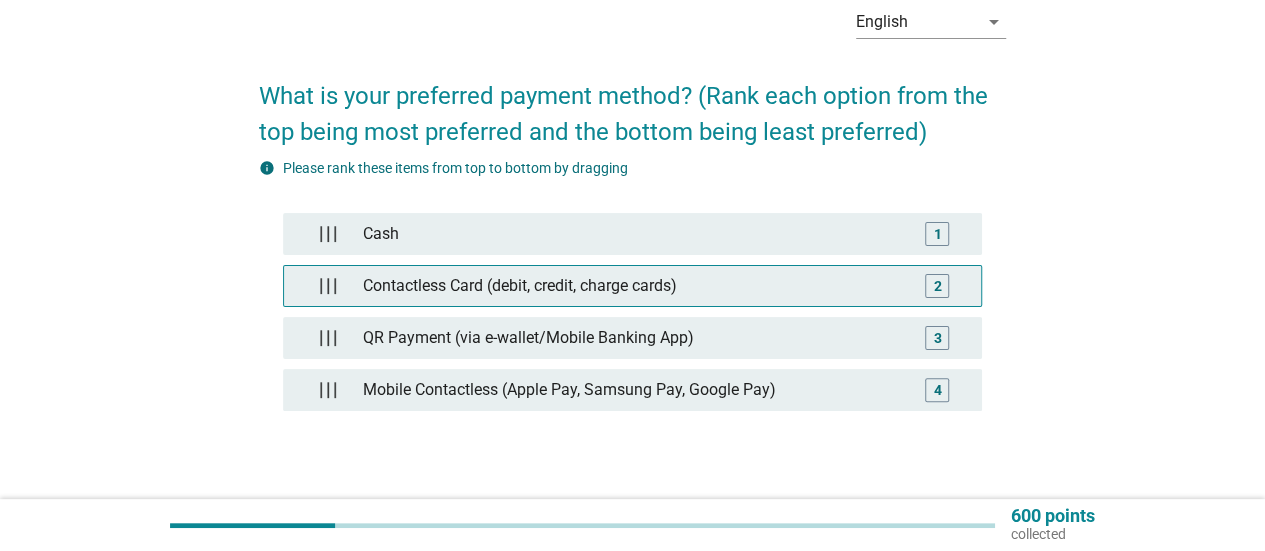 click on "Contactless Card (debit, credit, charge cards)" at bounding box center (632, 286) 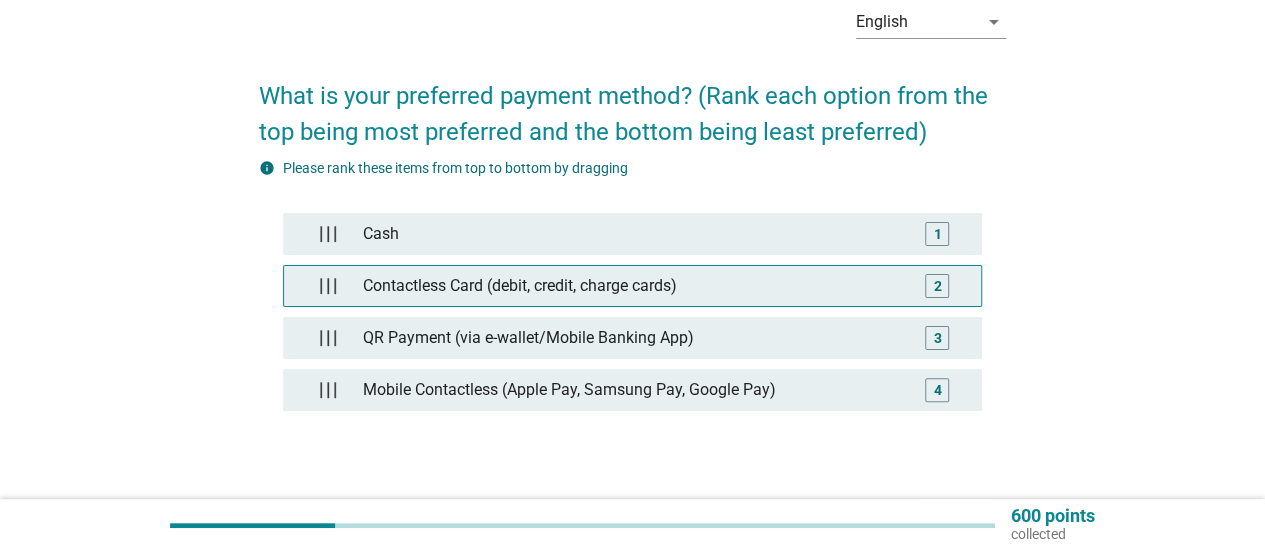 type 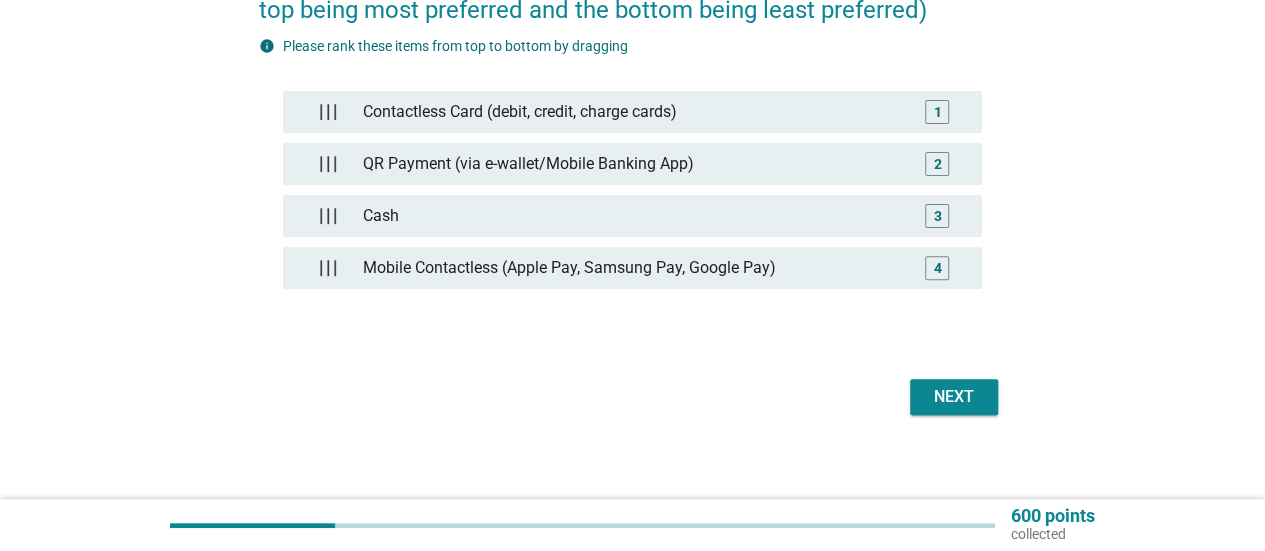 scroll, scrollTop: 231, scrollLeft: 0, axis: vertical 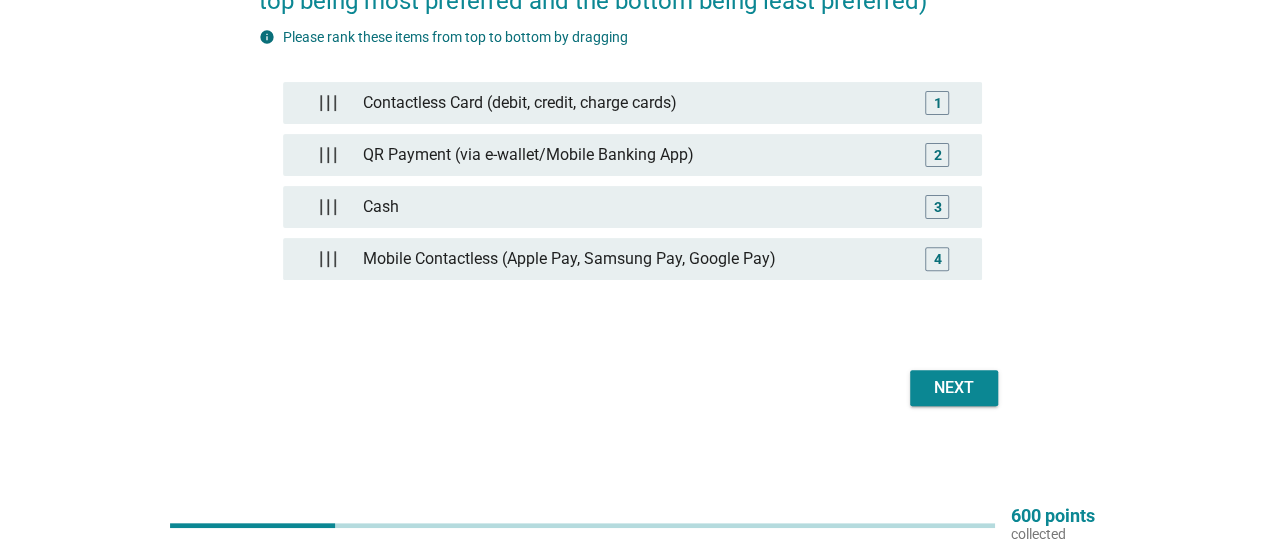 click on "Next" at bounding box center (954, 388) 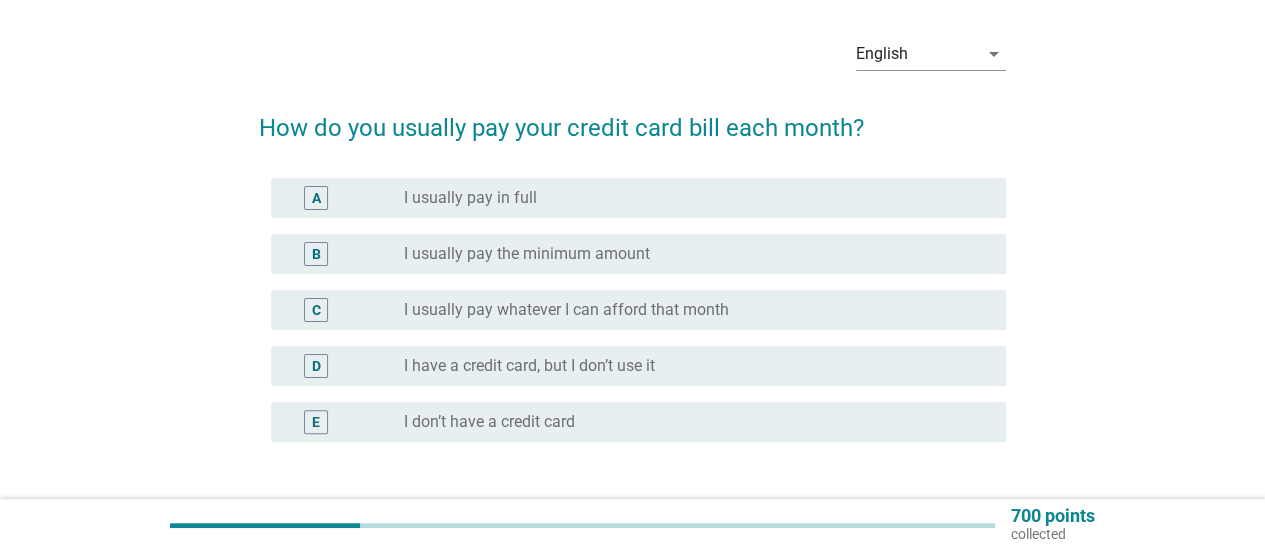 scroll, scrollTop: 100, scrollLeft: 0, axis: vertical 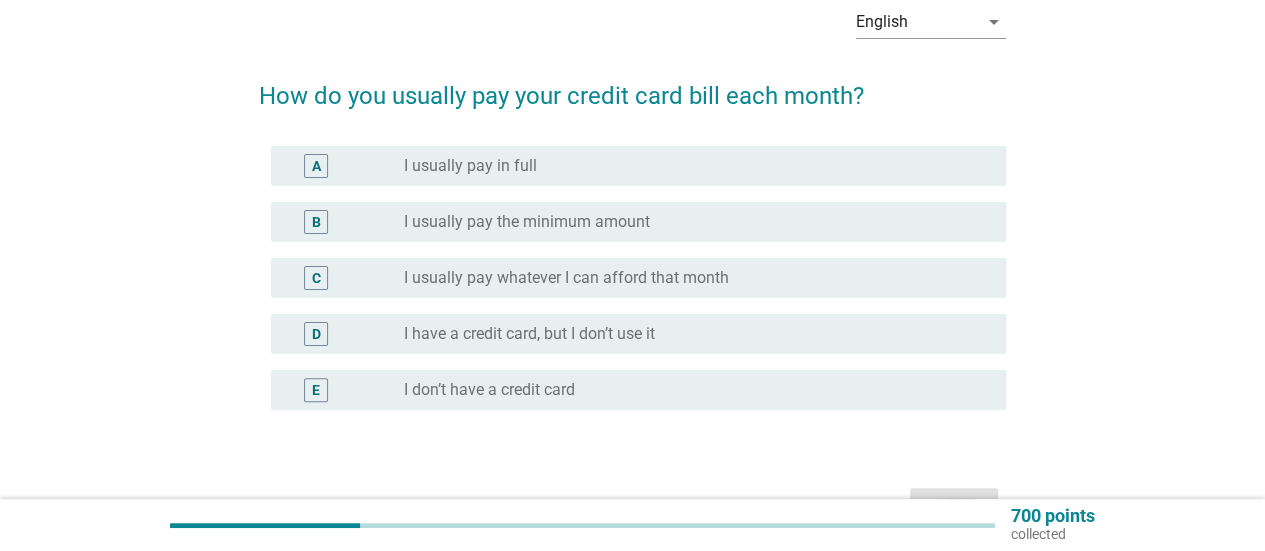 click on "radio_button_unchecked I usually pay whatever I can afford that month" at bounding box center (689, 278) 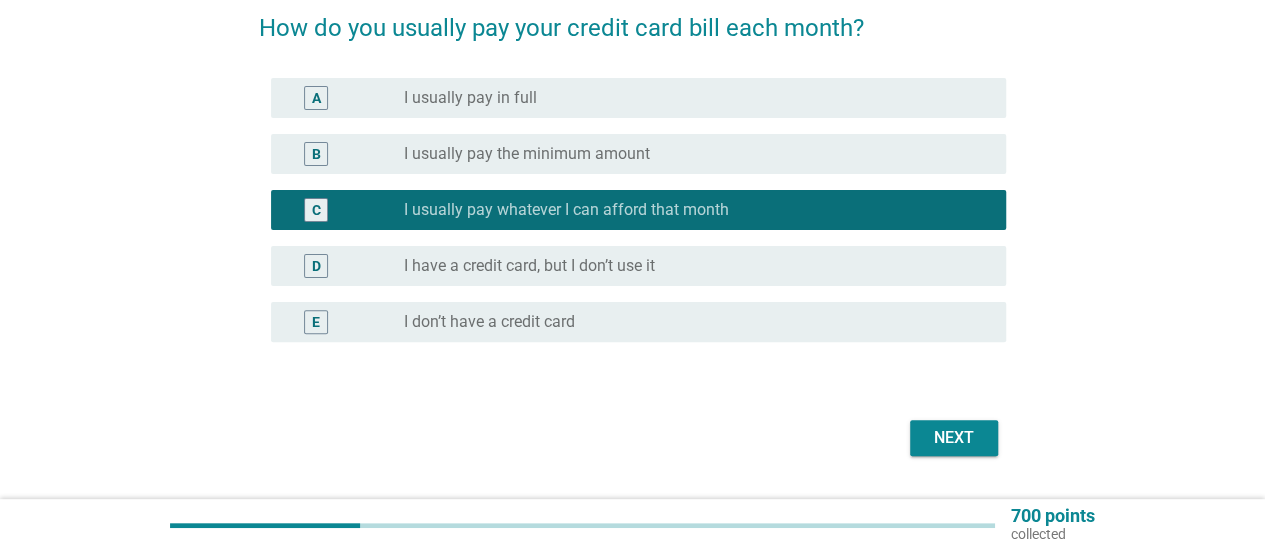 scroll, scrollTop: 200, scrollLeft: 0, axis: vertical 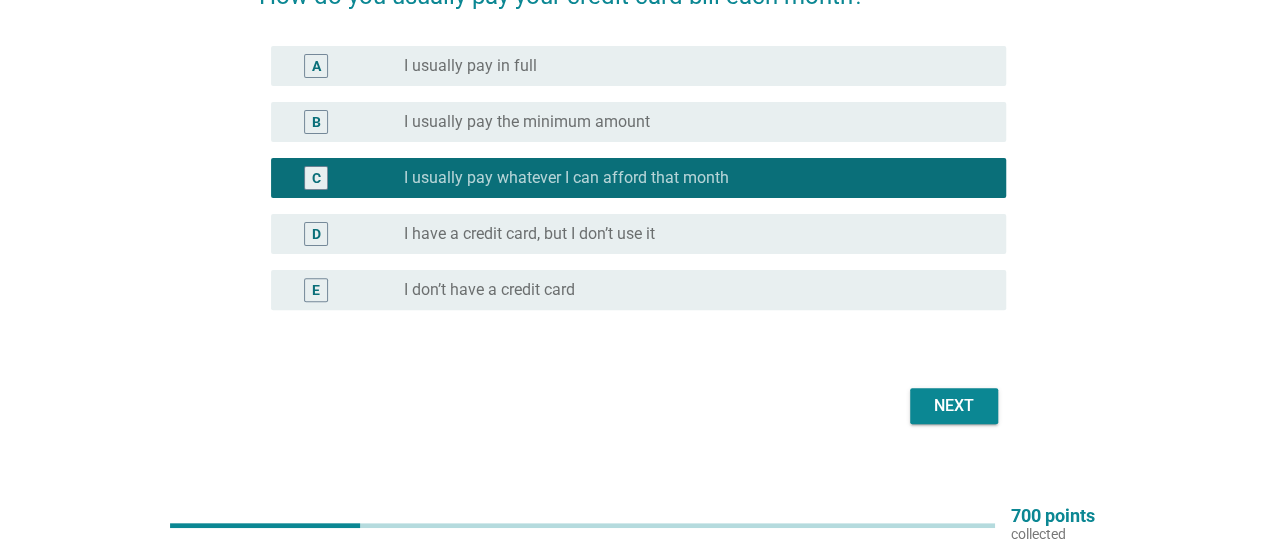 click on "Next" at bounding box center (954, 406) 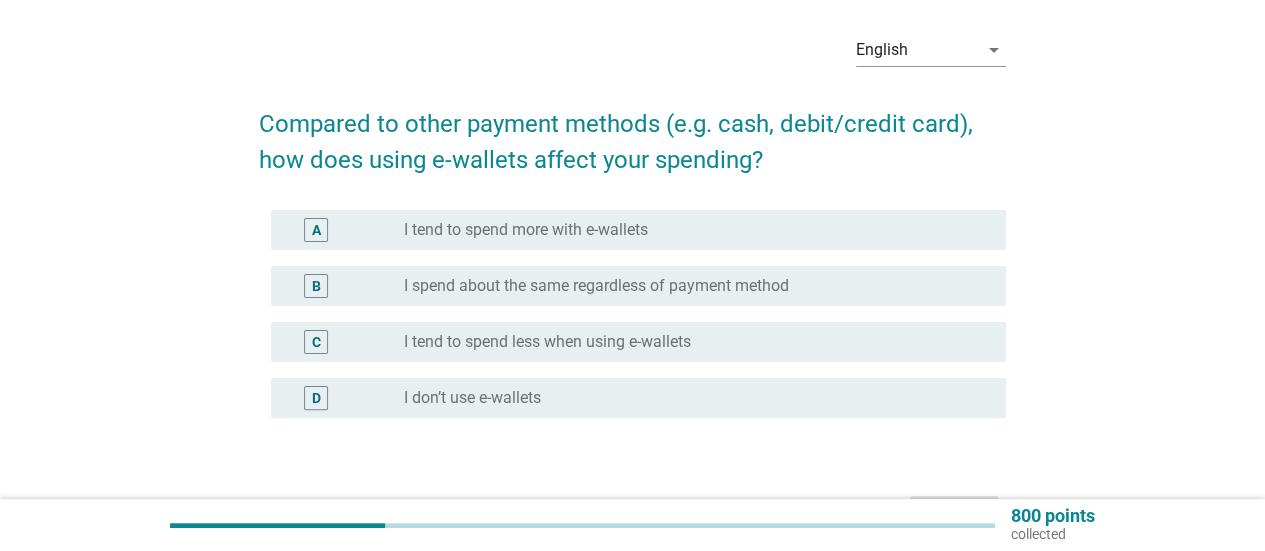 scroll, scrollTop: 100, scrollLeft: 0, axis: vertical 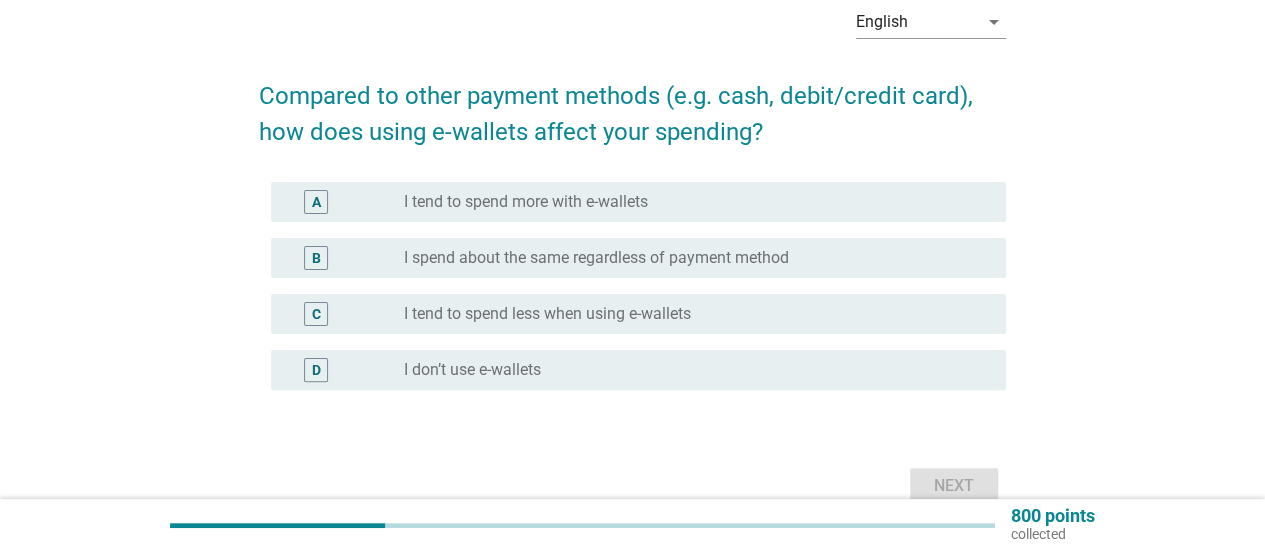 click on "radio_button_unchecked I spend about the same regardless of payment method" at bounding box center (689, 258) 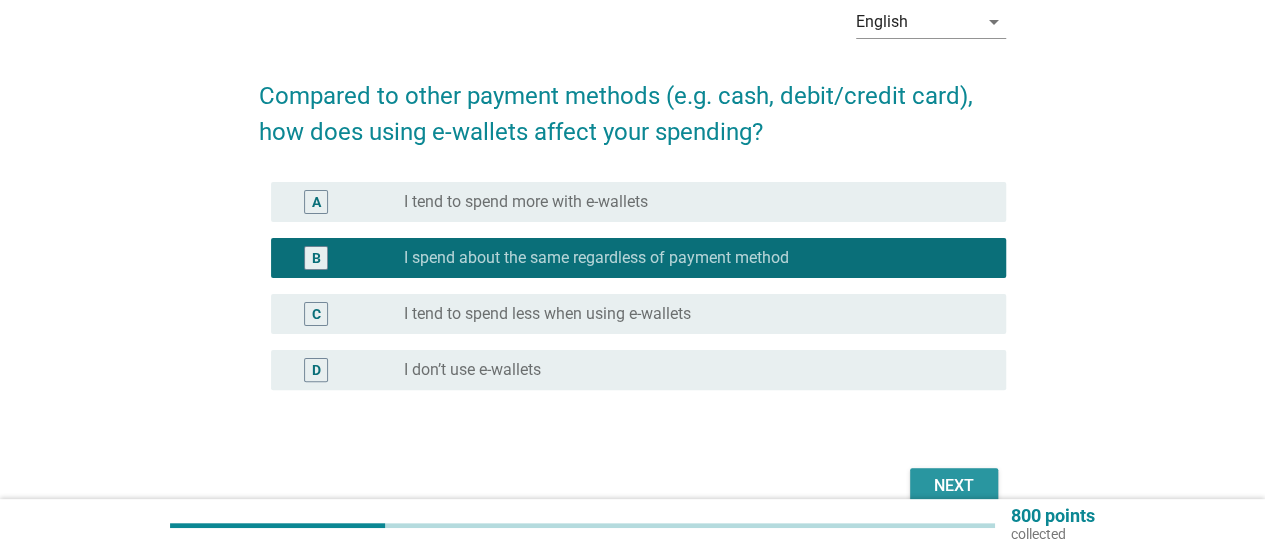 click on "Next" at bounding box center [954, 486] 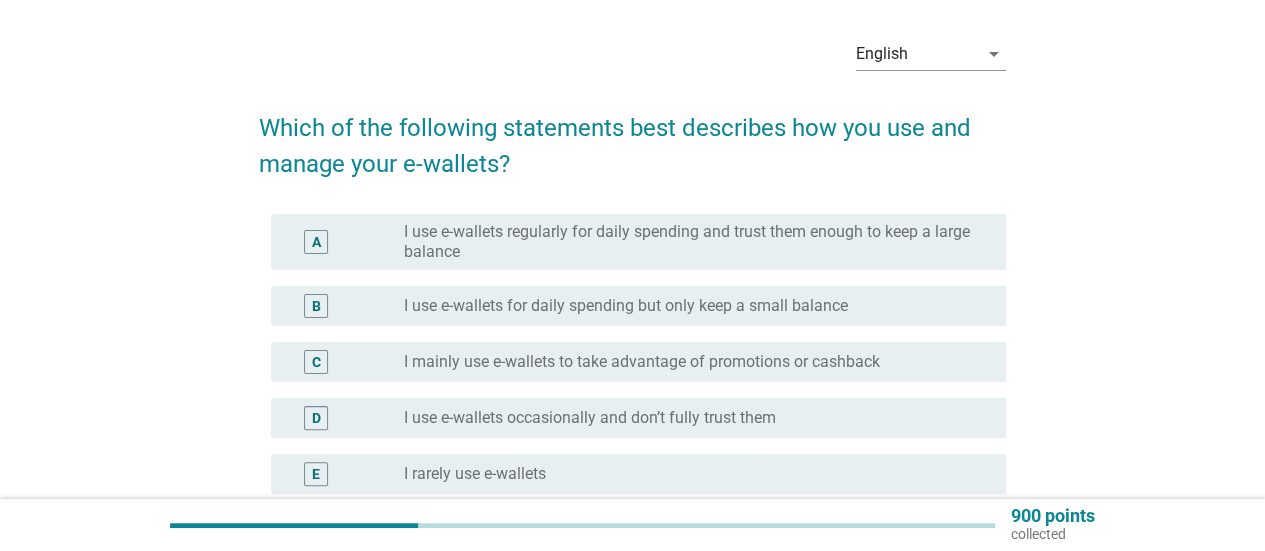 scroll, scrollTop: 100, scrollLeft: 0, axis: vertical 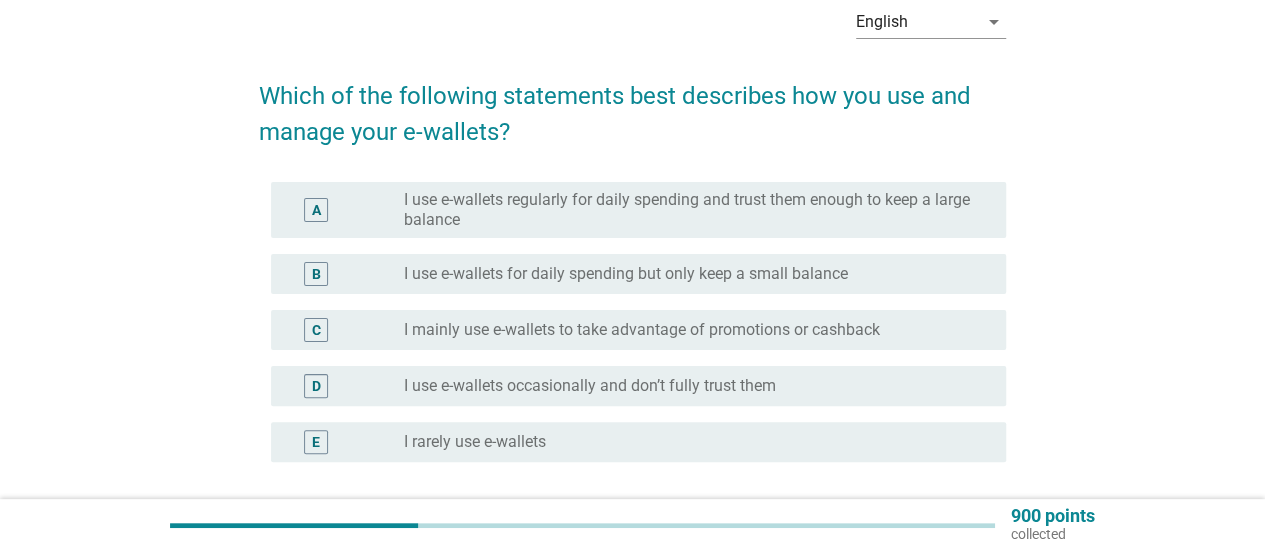 drag, startPoint x: 607, startPoint y: 332, endPoint x: 641, endPoint y: 328, distance: 34.234486 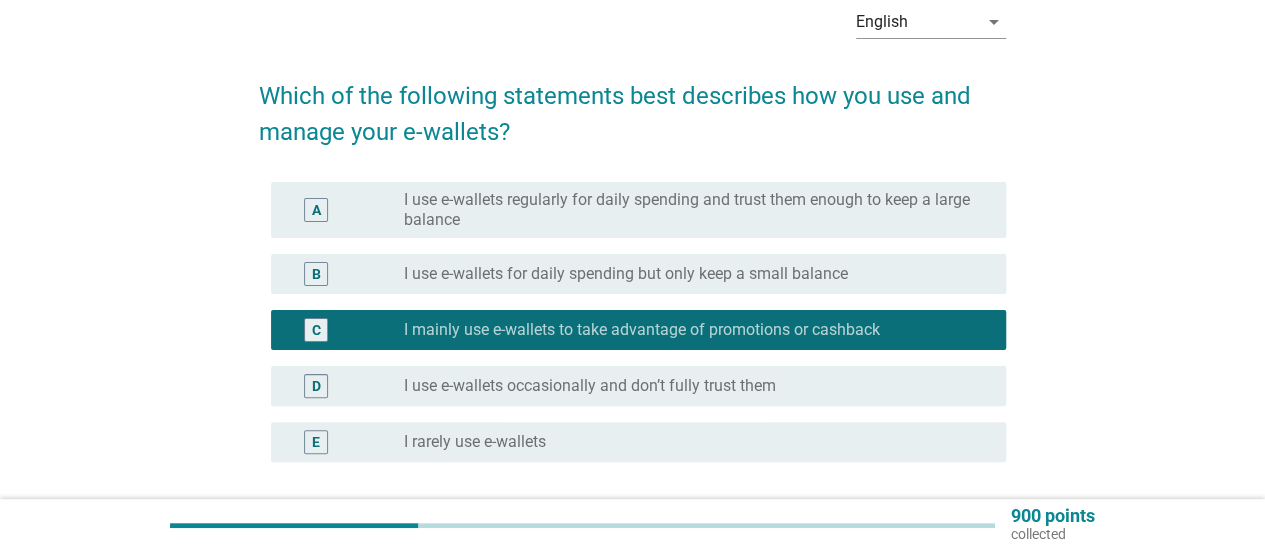 scroll, scrollTop: 272, scrollLeft: 0, axis: vertical 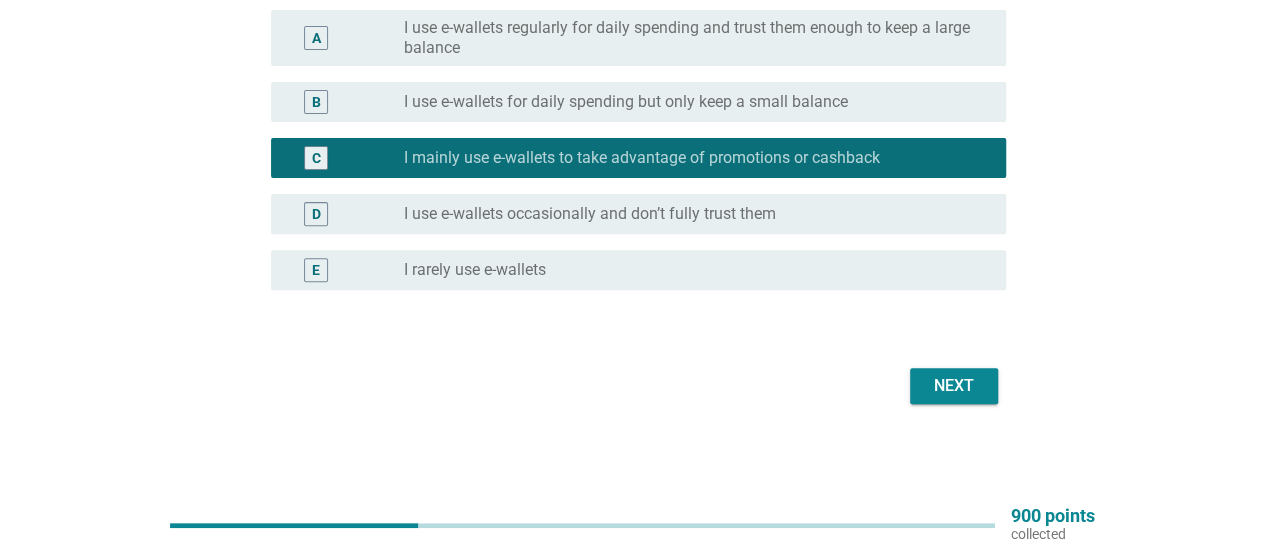 click on "Next" at bounding box center [954, 386] 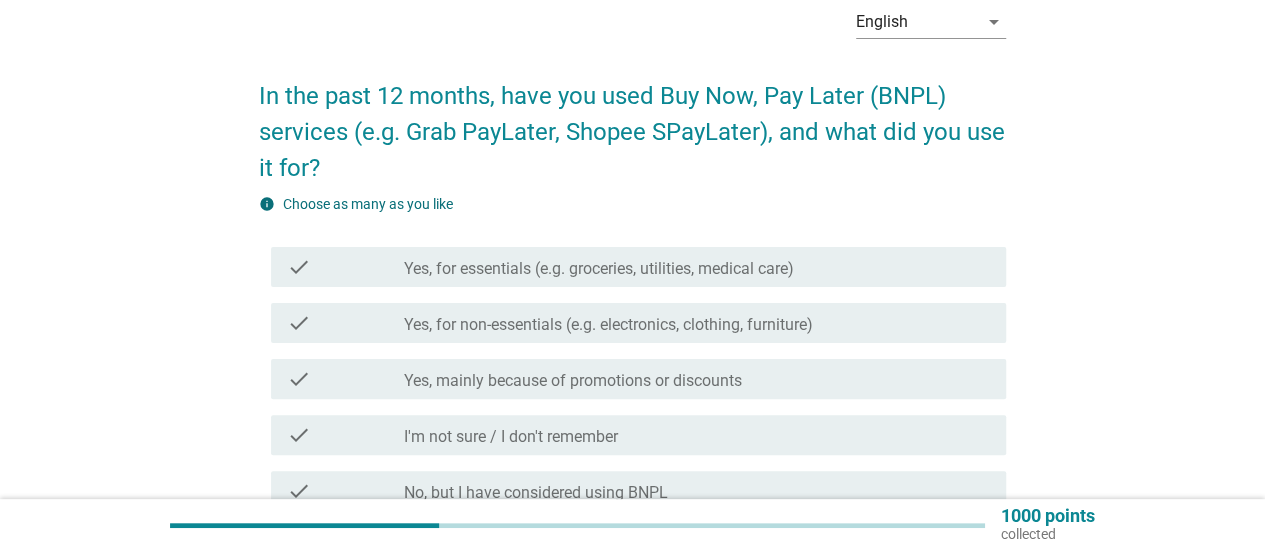 scroll, scrollTop: 200, scrollLeft: 0, axis: vertical 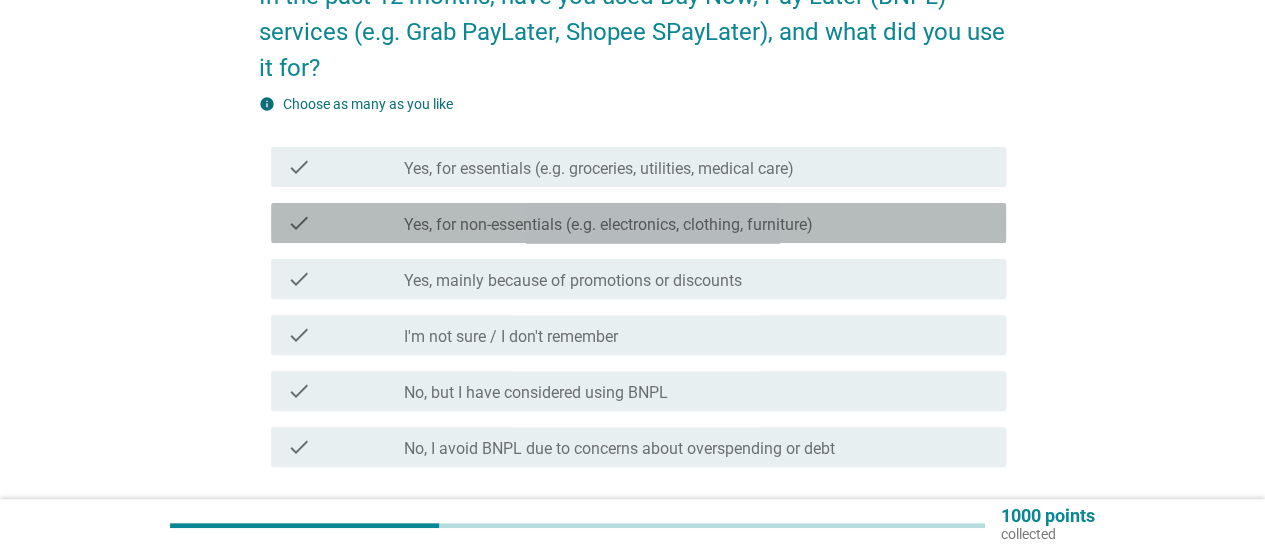 click on "Yes, for non-essentials (e.g. electronics, clothing, furniture)" at bounding box center (608, 225) 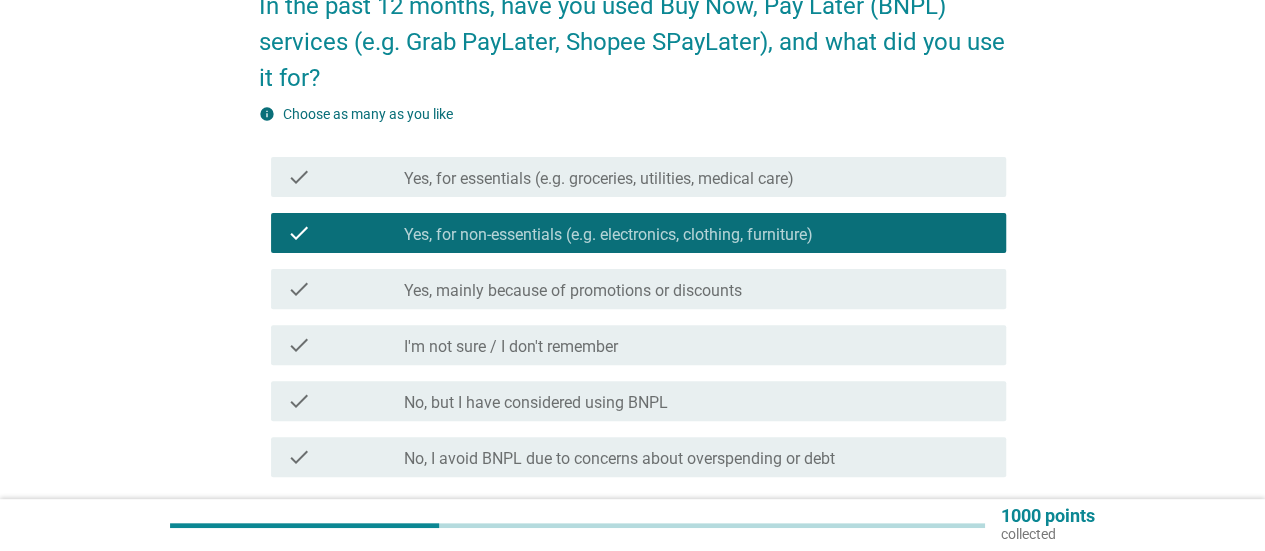 scroll, scrollTop: 354, scrollLeft: 0, axis: vertical 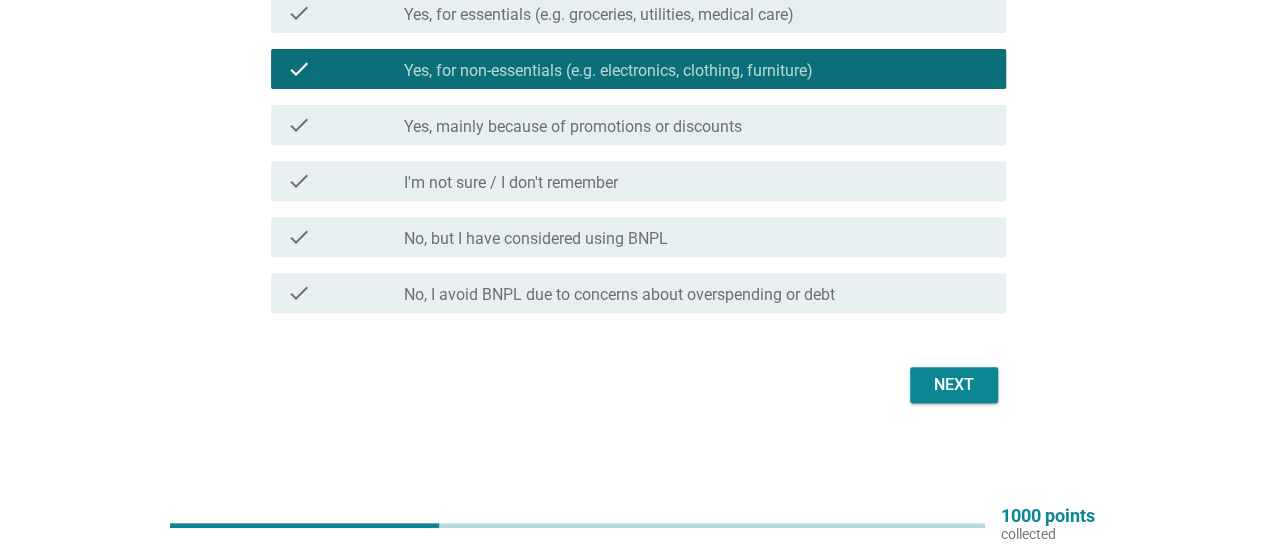 click on "Next" at bounding box center [954, 385] 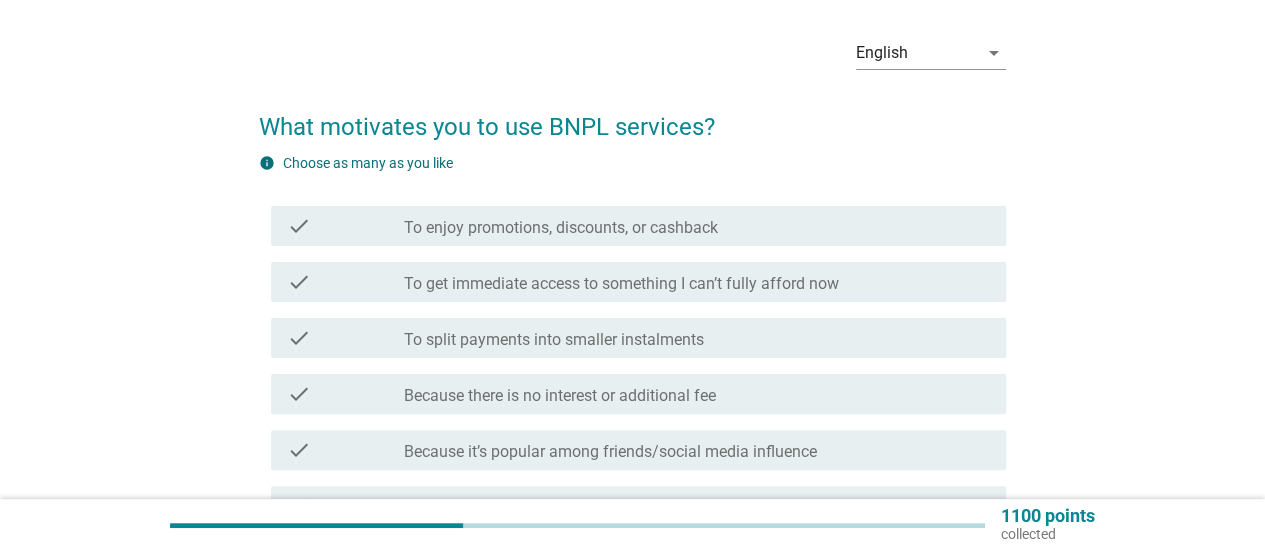 scroll, scrollTop: 100, scrollLeft: 0, axis: vertical 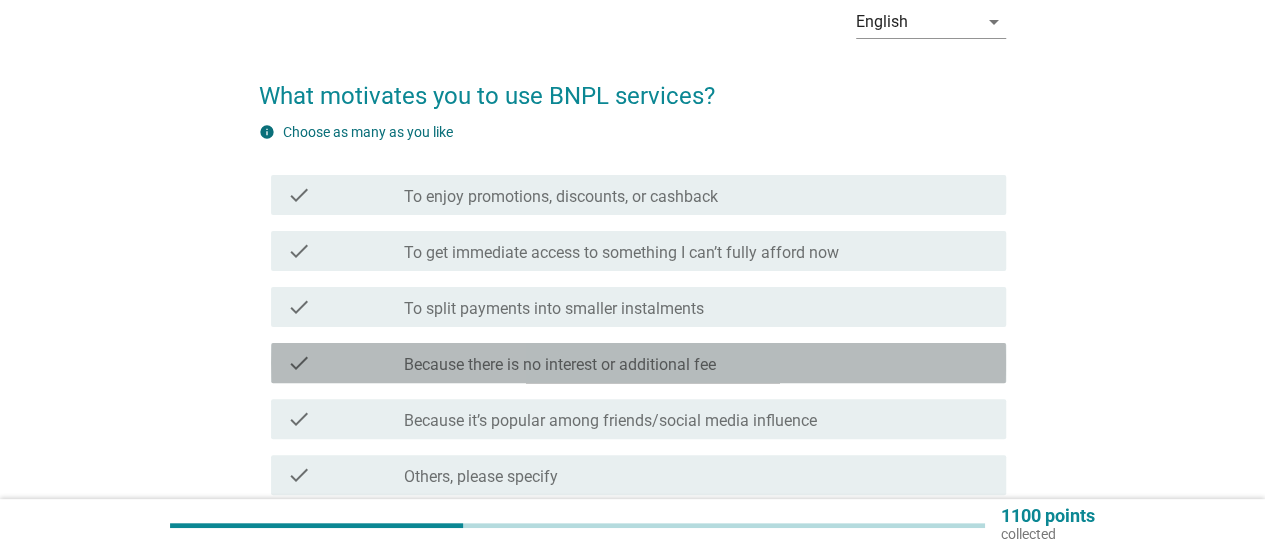 click on "Because there is no interest or additional fee" at bounding box center [560, 365] 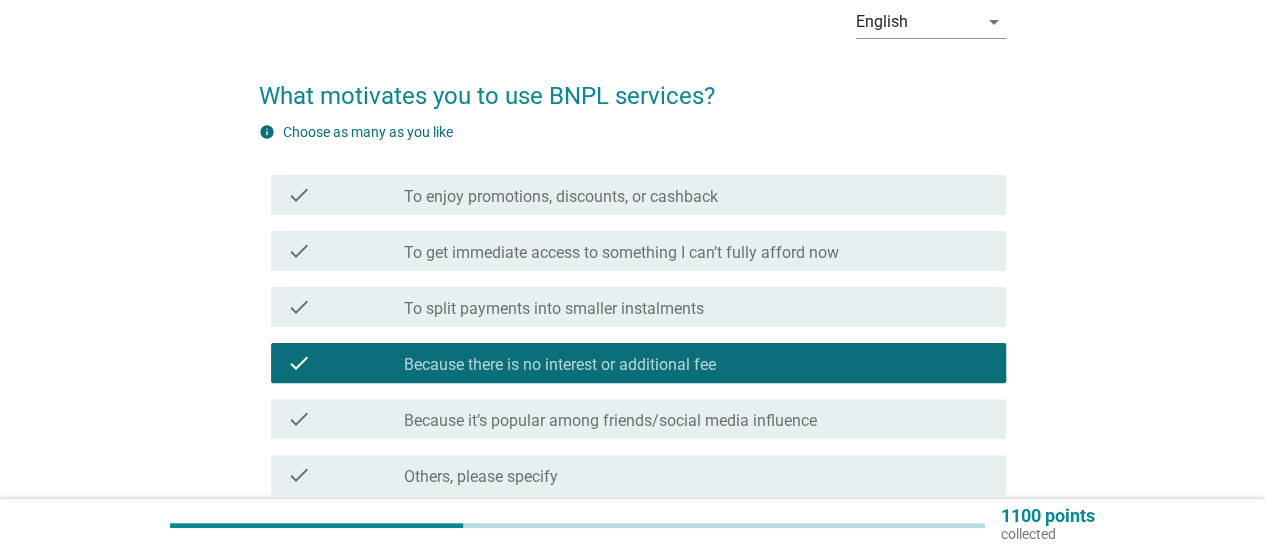 click on "To get immediate access to something I can’t fully afford now" at bounding box center [621, 253] 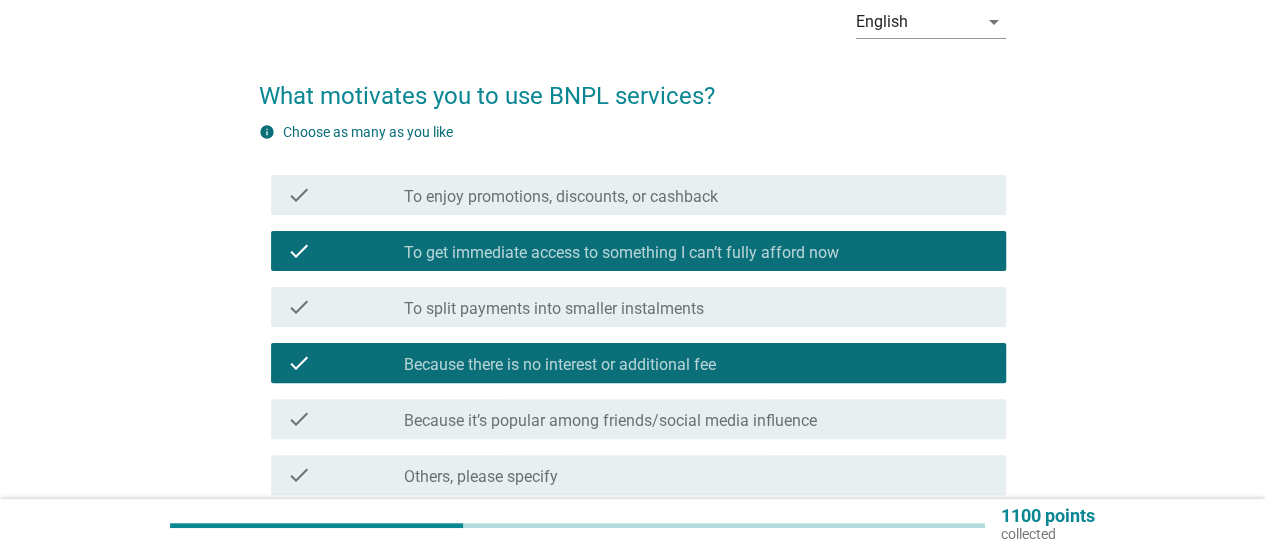 click on "To split payments into smaller instalments" at bounding box center (554, 309) 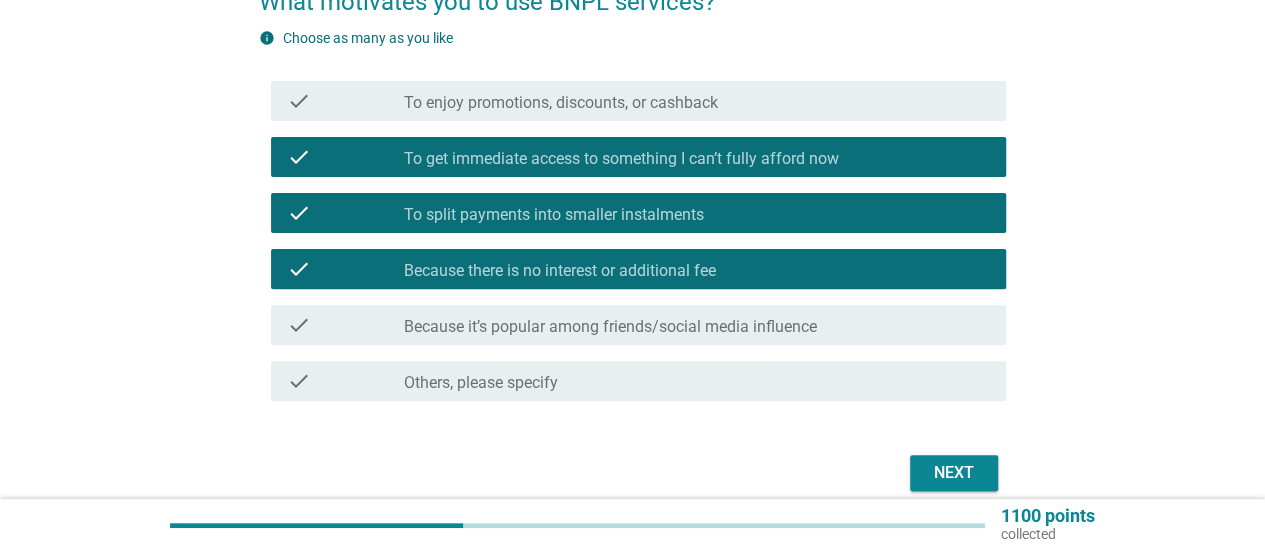 scroll, scrollTop: 282, scrollLeft: 0, axis: vertical 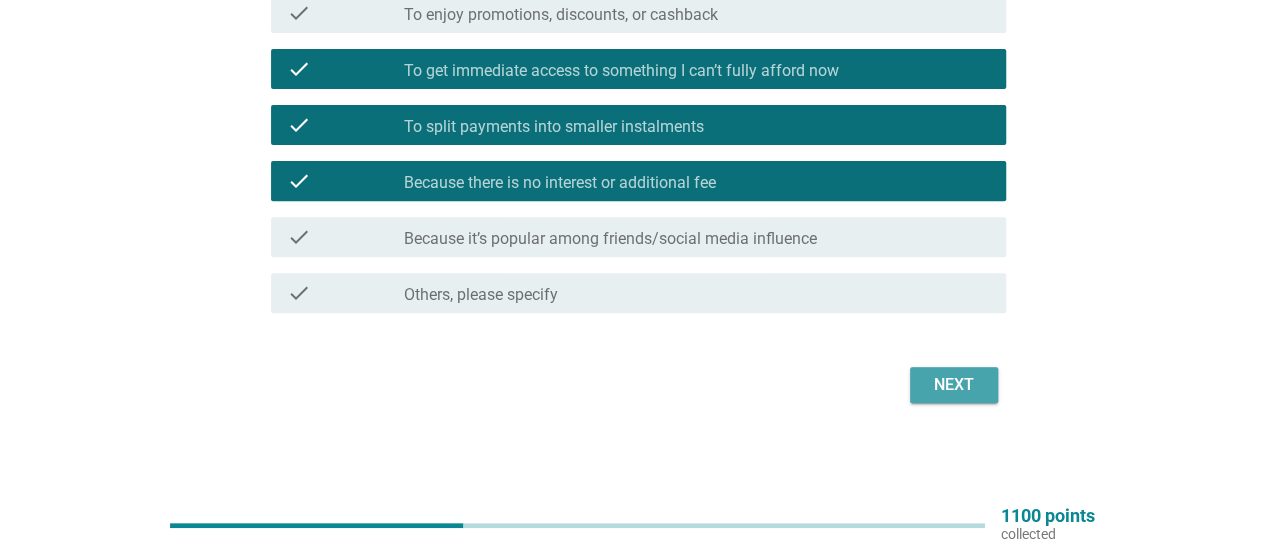 click on "Next" at bounding box center [954, 385] 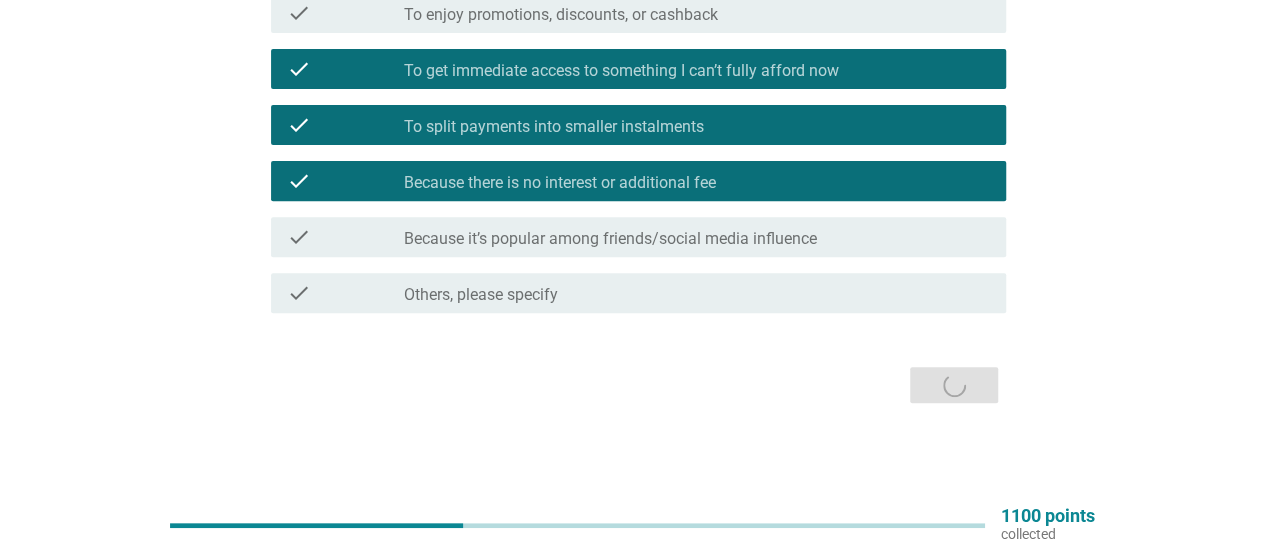 scroll, scrollTop: 0, scrollLeft: 0, axis: both 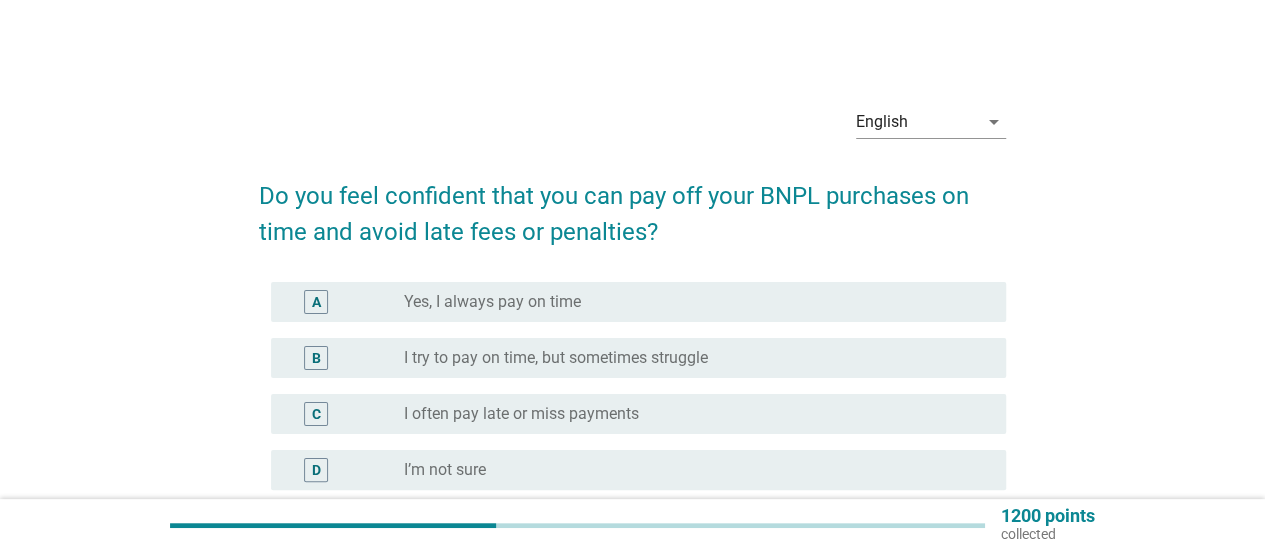 click on "Yes, I always pay on time" at bounding box center [492, 302] 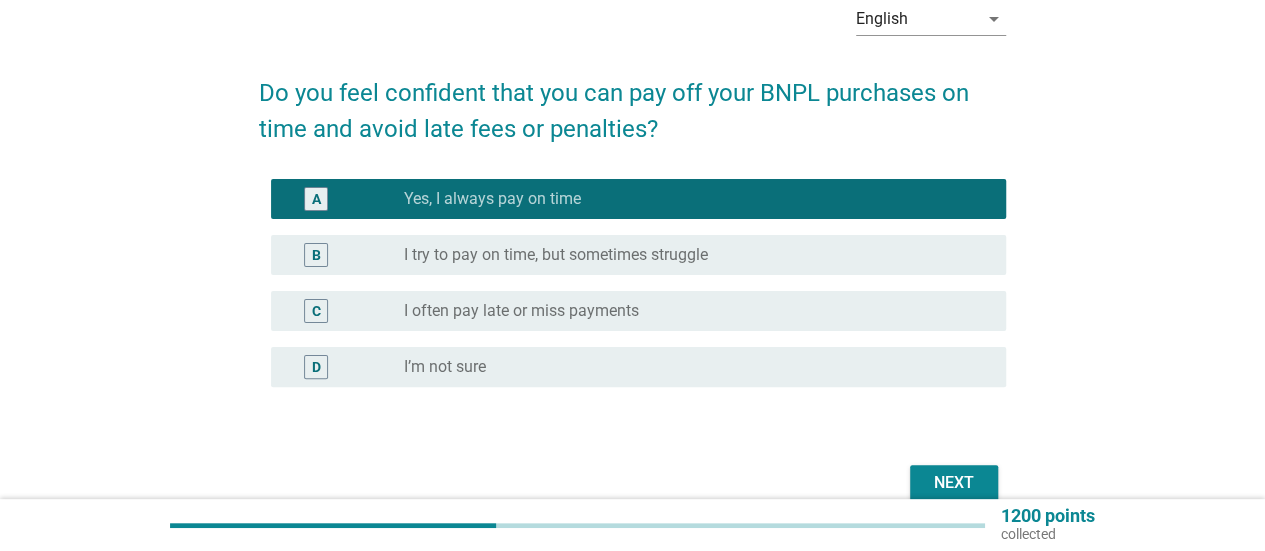 scroll, scrollTop: 200, scrollLeft: 0, axis: vertical 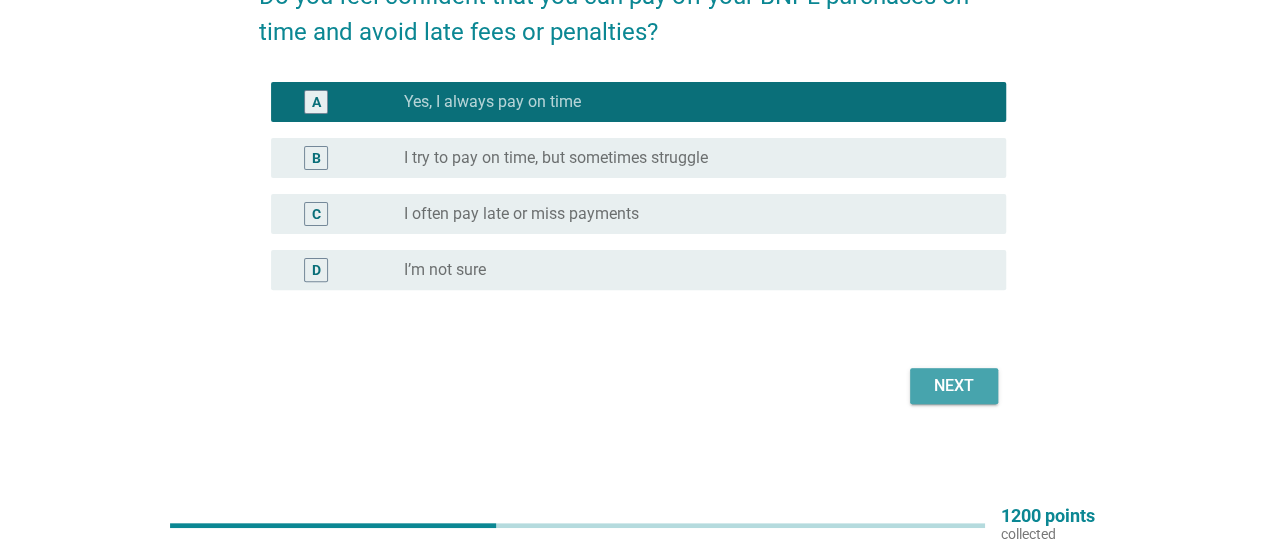 click on "Next" at bounding box center [954, 386] 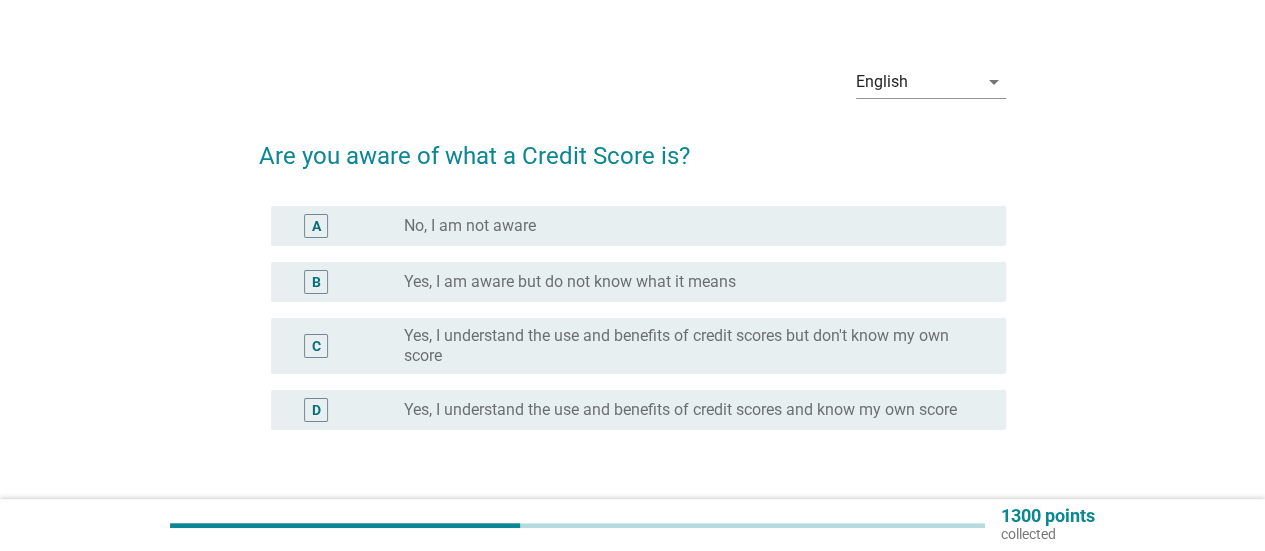 scroll, scrollTop: 100, scrollLeft: 0, axis: vertical 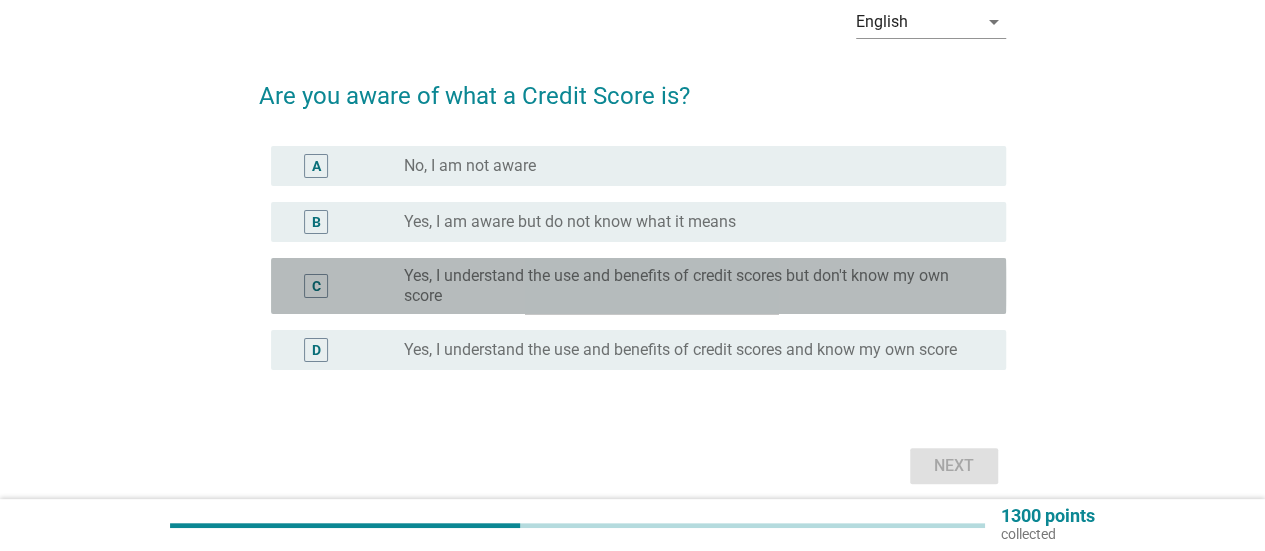 click on "Yes, I understand the use and benefits of credit scores but don't know my own score" at bounding box center (689, 286) 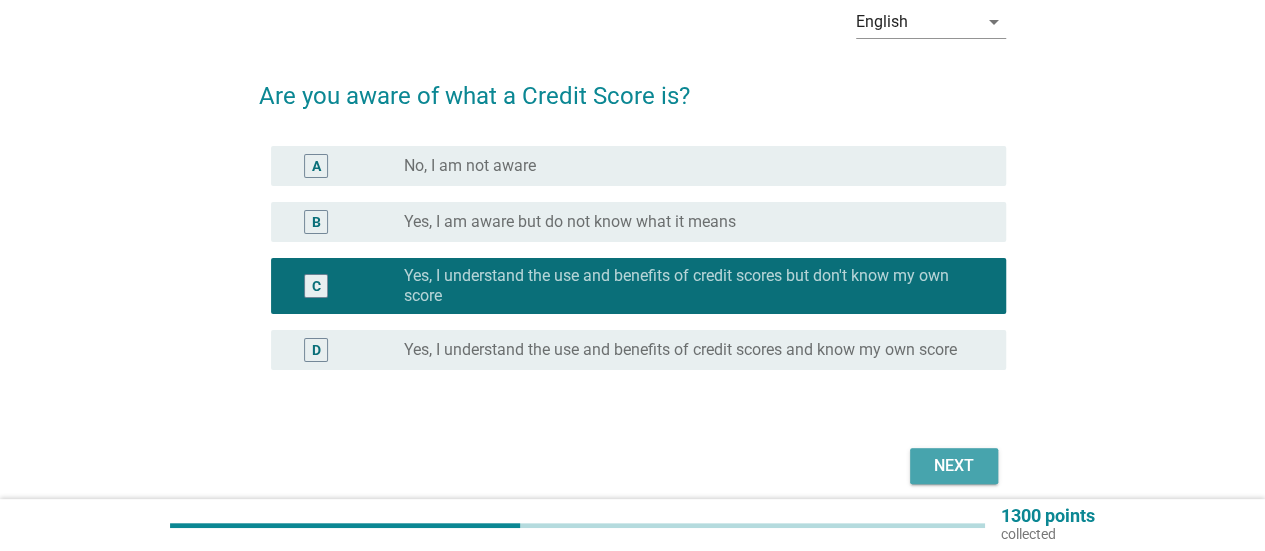 click on "Next" at bounding box center (954, 466) 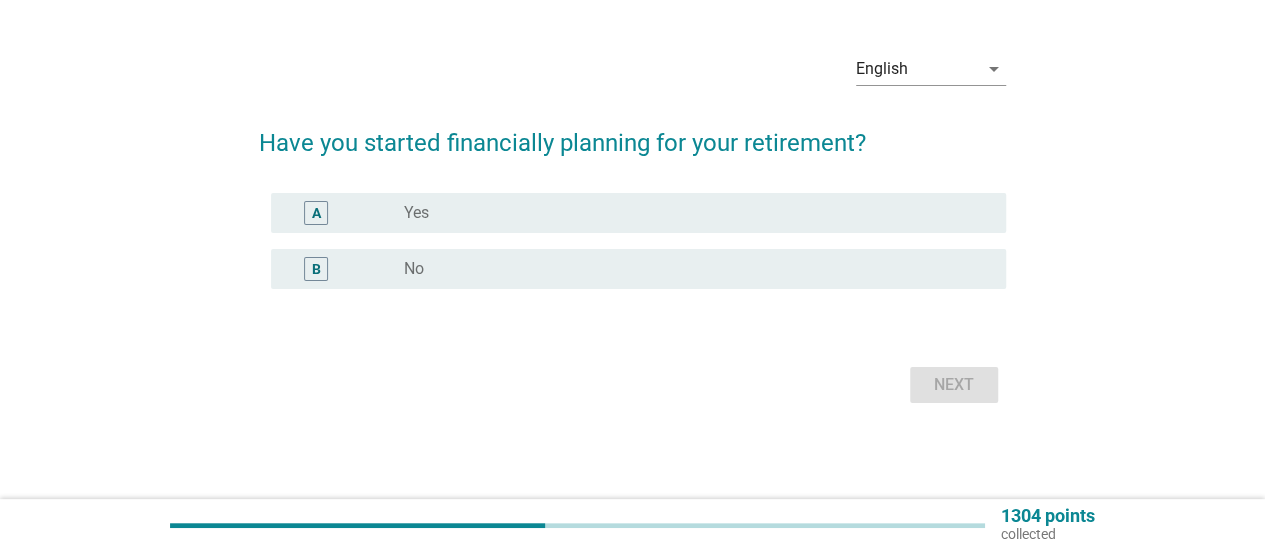 scroll, scrollTop: 0, scrollLeft: 0, axis: both 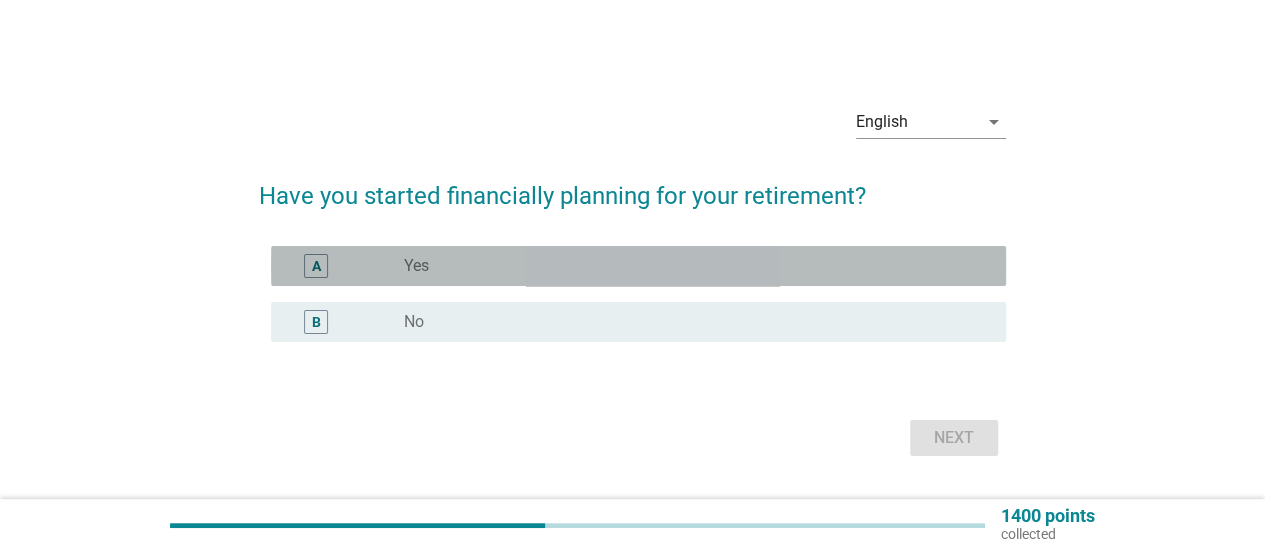 click on "radio_button_unchecked Yes" at bounding box center (689, 266) 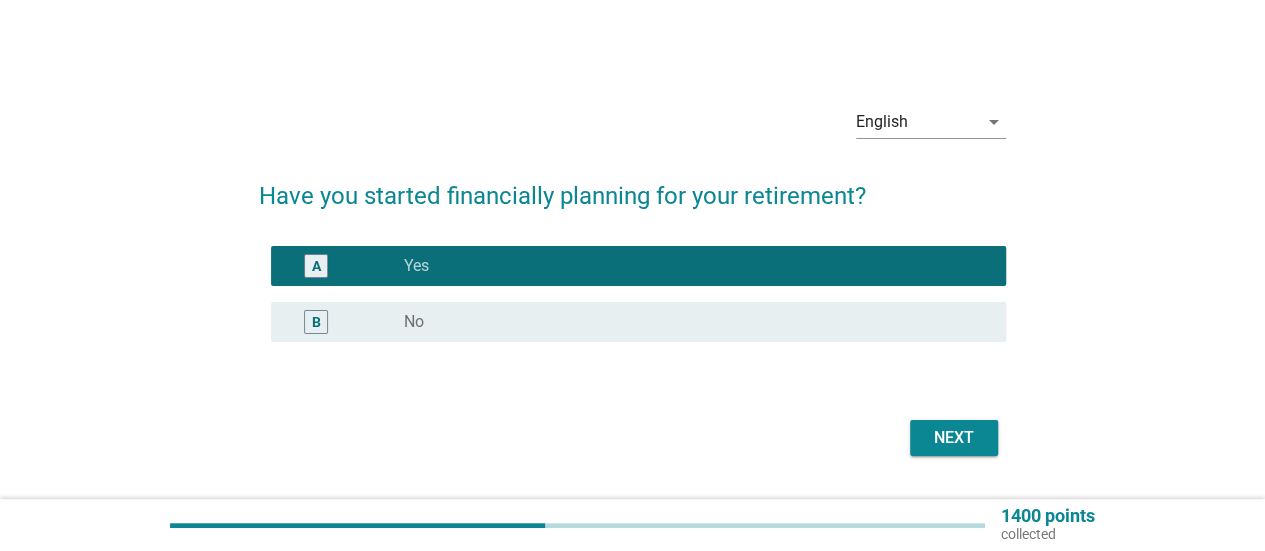 click on "Next" at bounding box center (954, 438) 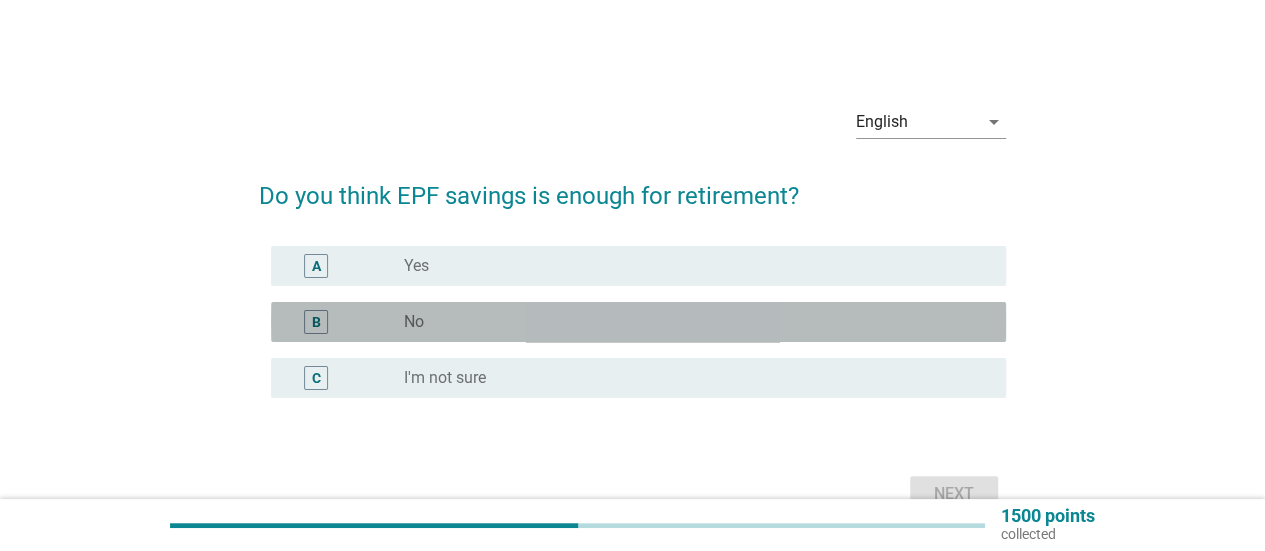 click on "radio_button_unchecked No" at bounding box center [689, 322] 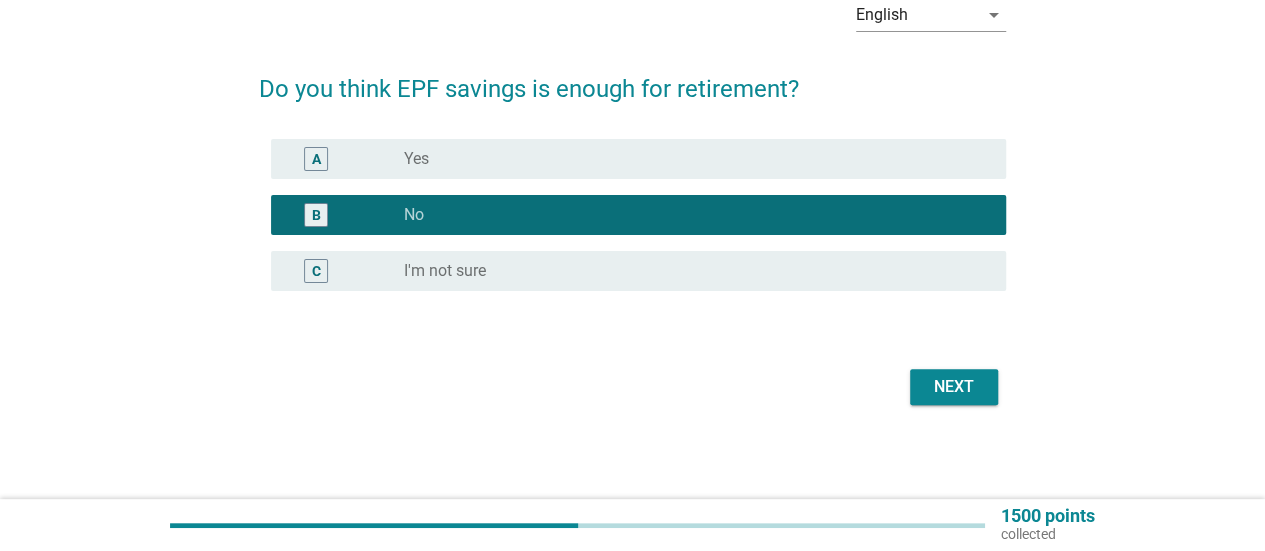scroll, scrollTop: 108, scrollLeft: 0, axis: vertical 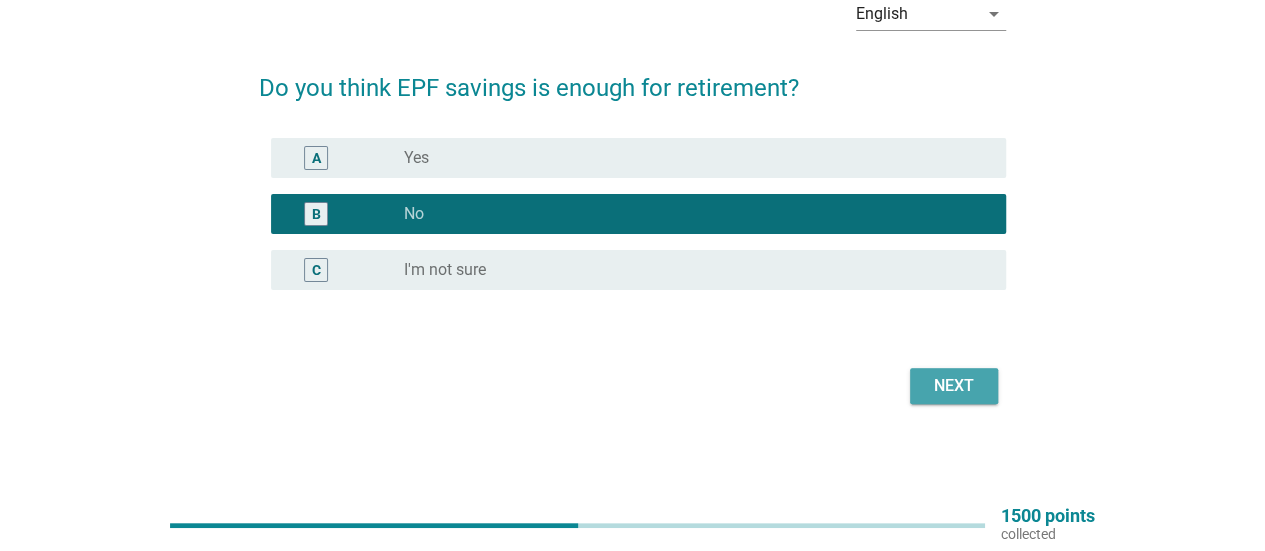 click on "Next" at bounding box center (954, 386) 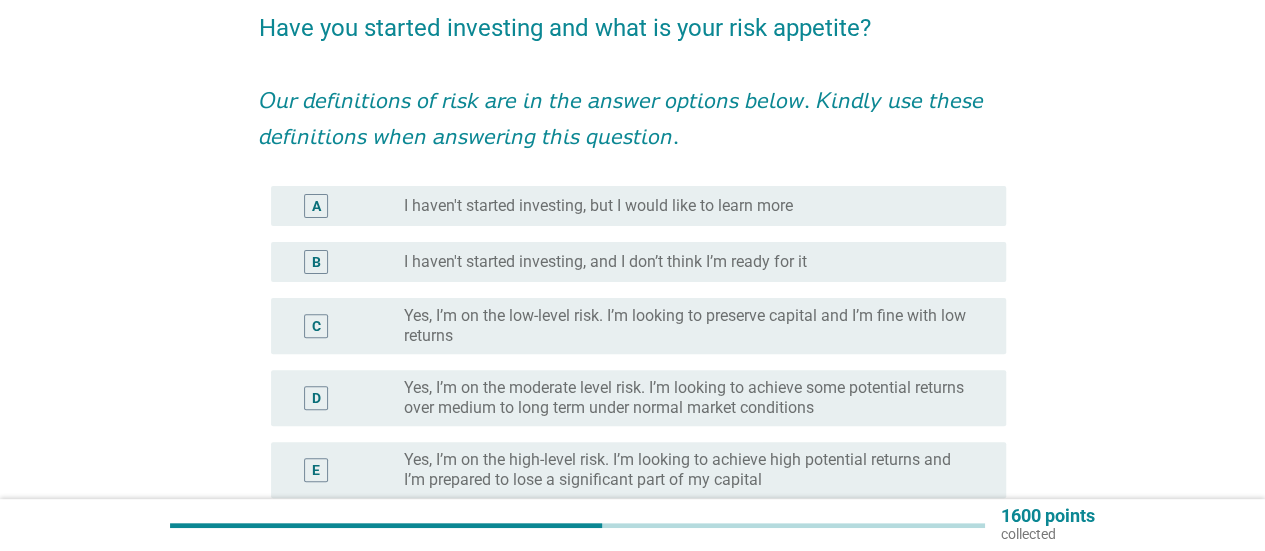 scroll, scrollTop: 200, scrollLeft: 0, axis: vertical 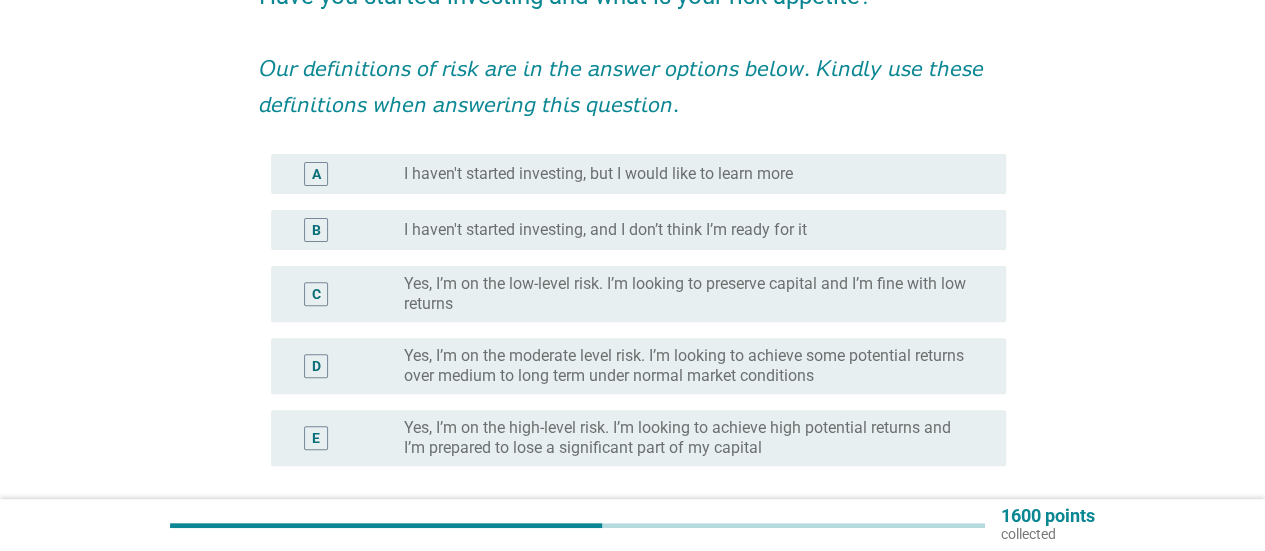 click on "Yes, I’m on the moderate level risk. I’m looking to achieve some potential returns over medium to long term under normal market conditions" at bounding box center (689, 366) 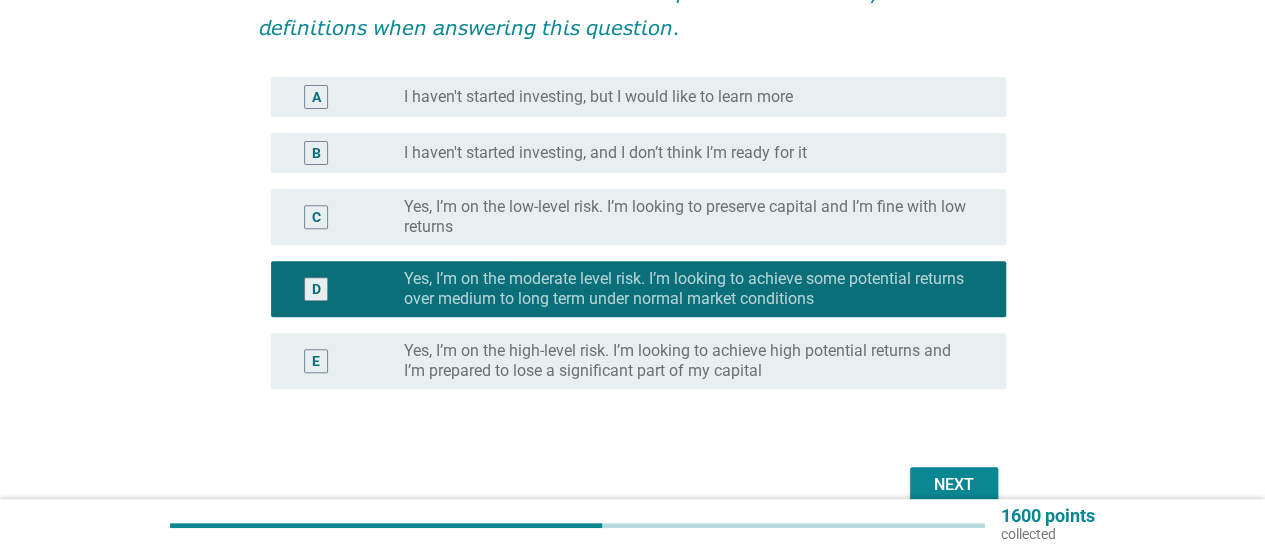 scroll, scrollTop: 376, scrollLeft: 0, axis: vertical 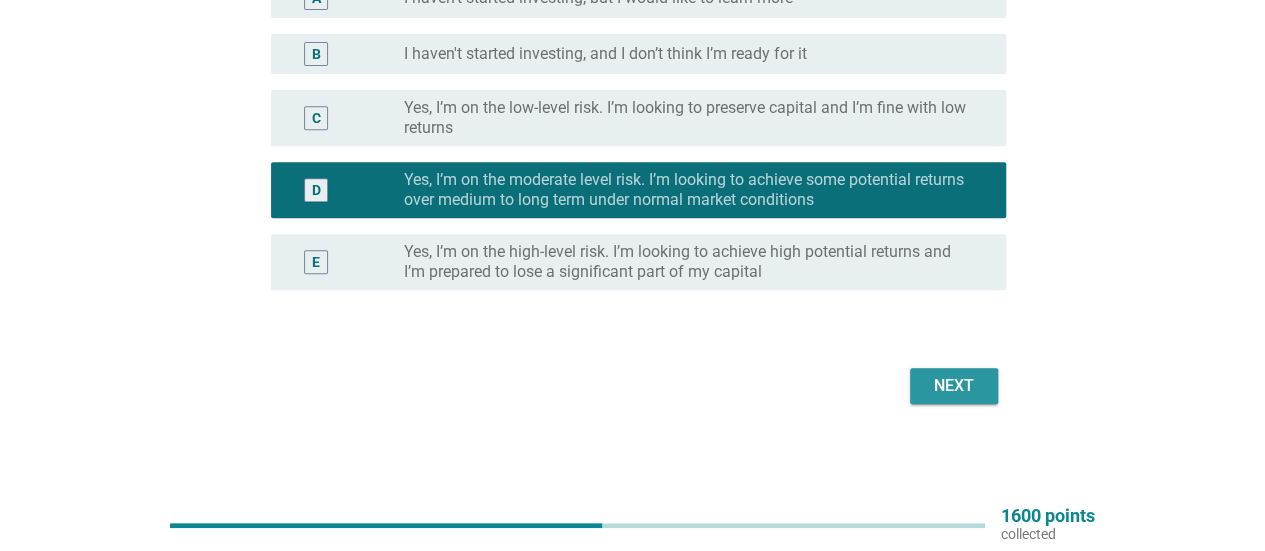 click on "Next" at bounding box center [954, 386] 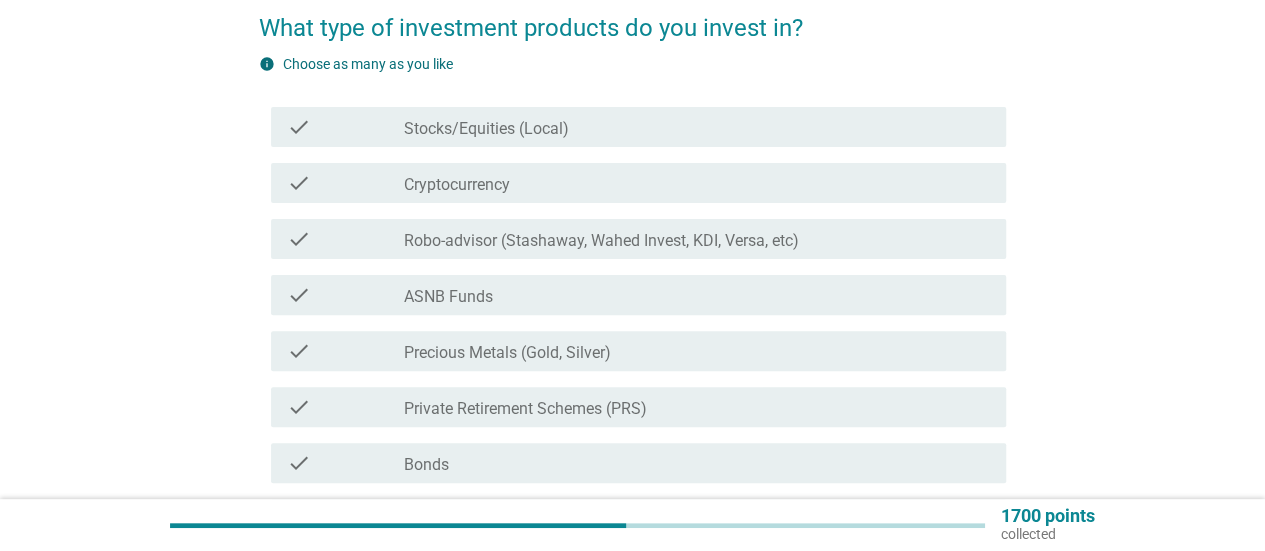 scroll, scrollTop: 200, scrollLeft: 0, axis: vertical 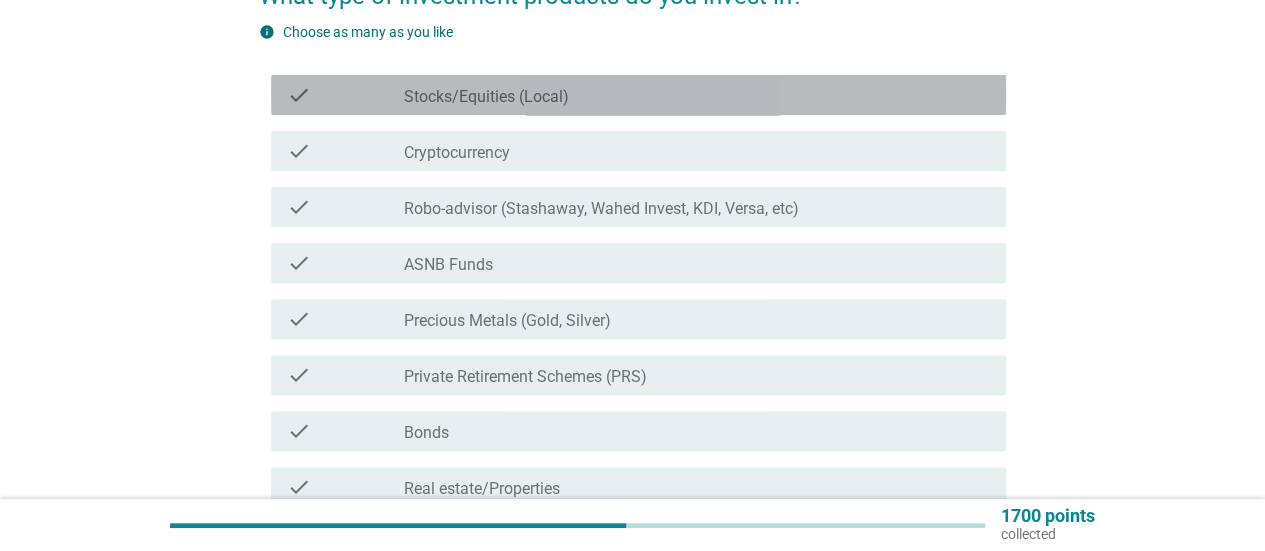 click on "Stocks/Equities (Local)" at bounding box center [486, 97] 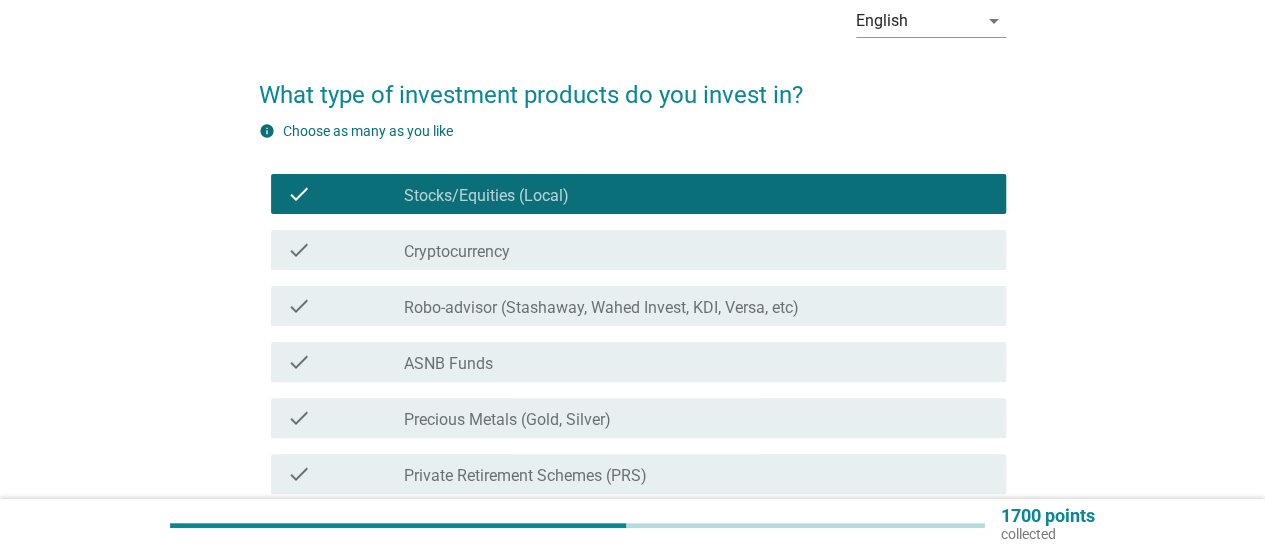 scroll, scrollTop: 100, scrollLeft: 0, axis: vertical 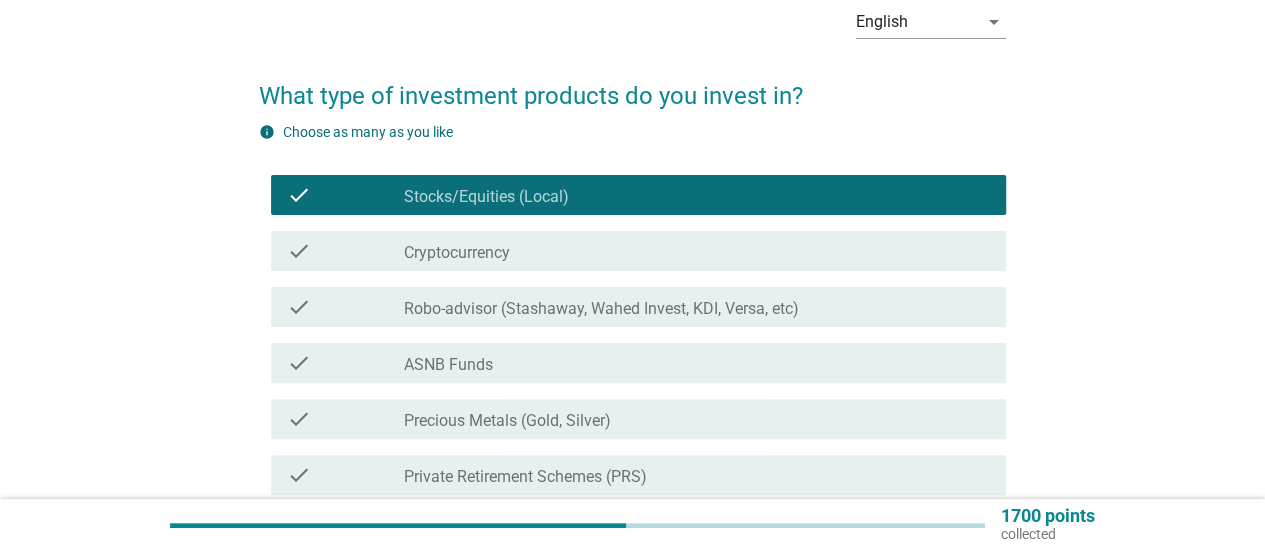 click on "Stocks/Equities (Local)" at bounding box center (486, 197) 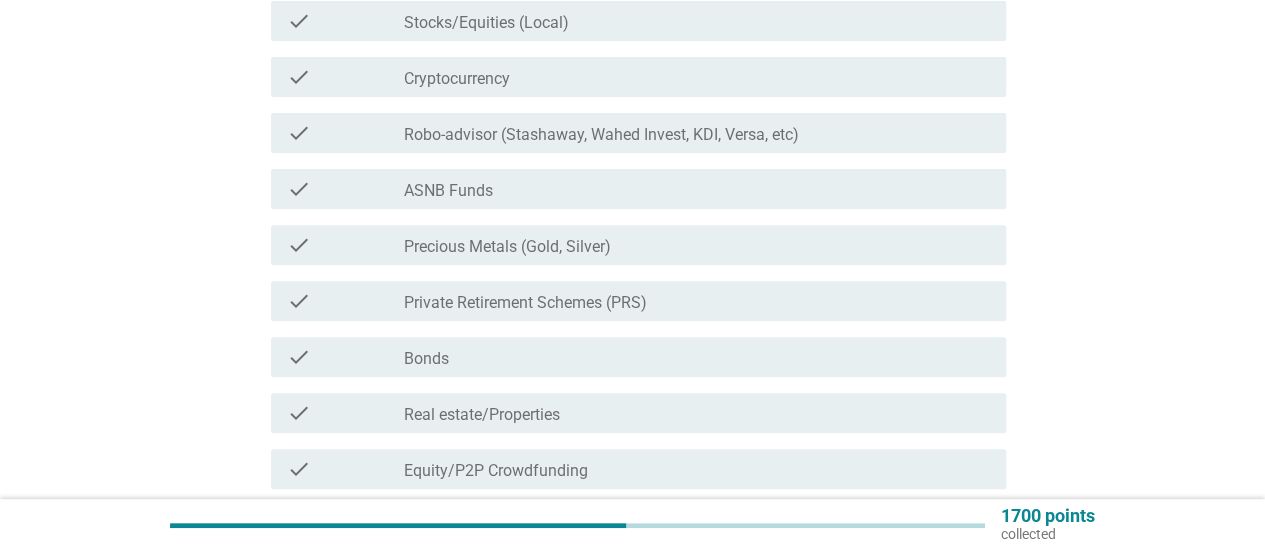 scroll, scrollTop: 400, scrollLeft: 0, axis: vertical 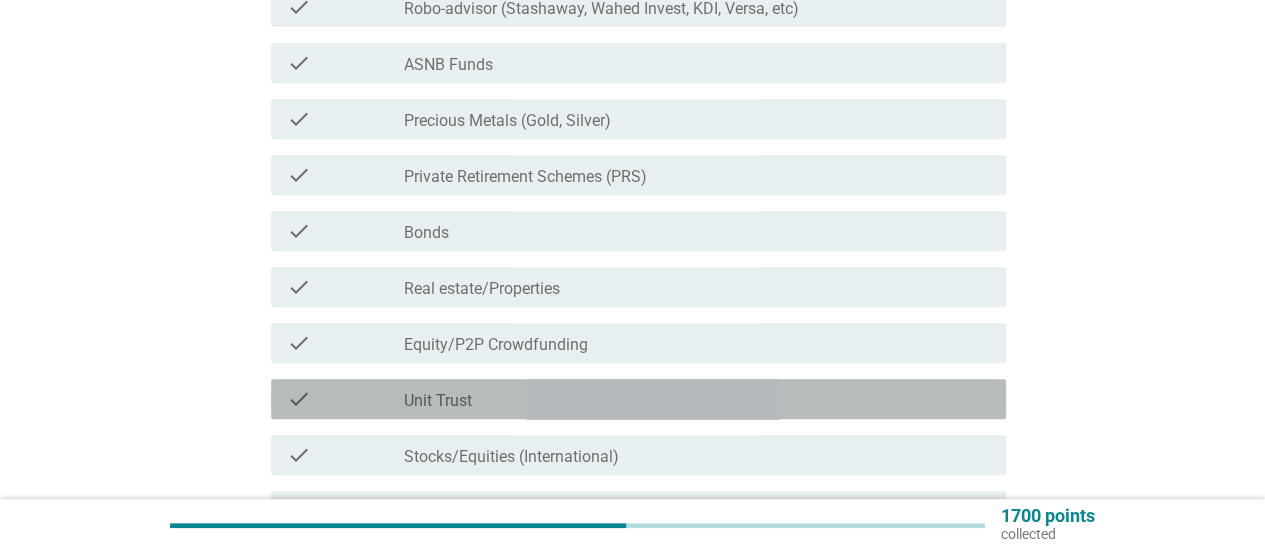 click on "check_box_outline_blank Unit Trust" at bounding box center [697, 399] 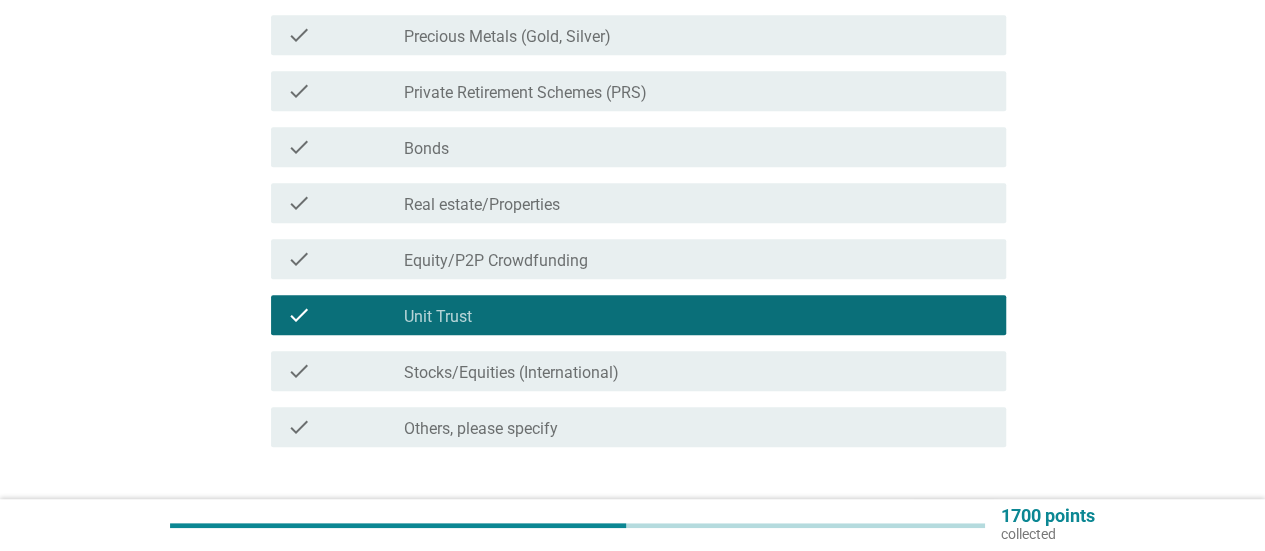 scroll, scrollTop: 600, scrollLeft: 0, axis: vertical 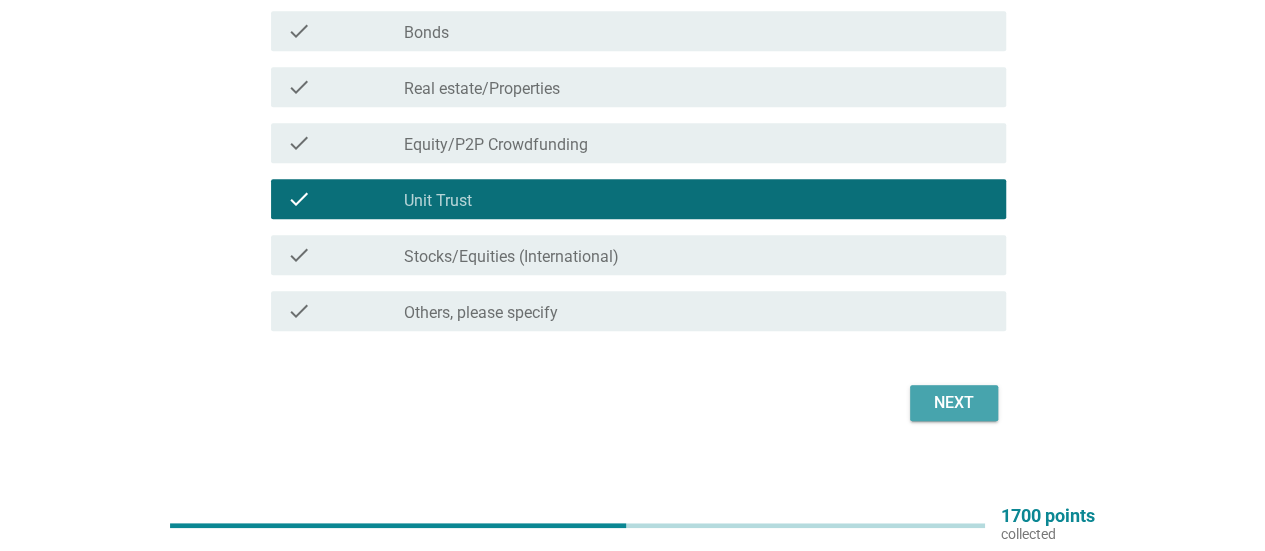 click on "Next" at bounding box center [954, 403] 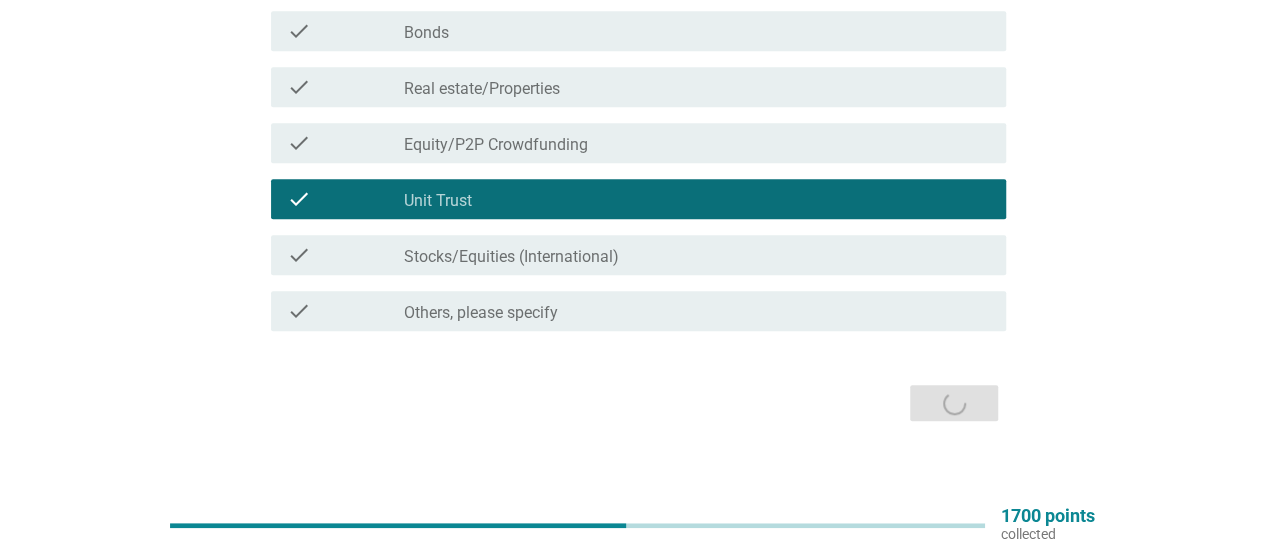 scroll, scrollTop: 0, scrollLeft: 0, axis: both 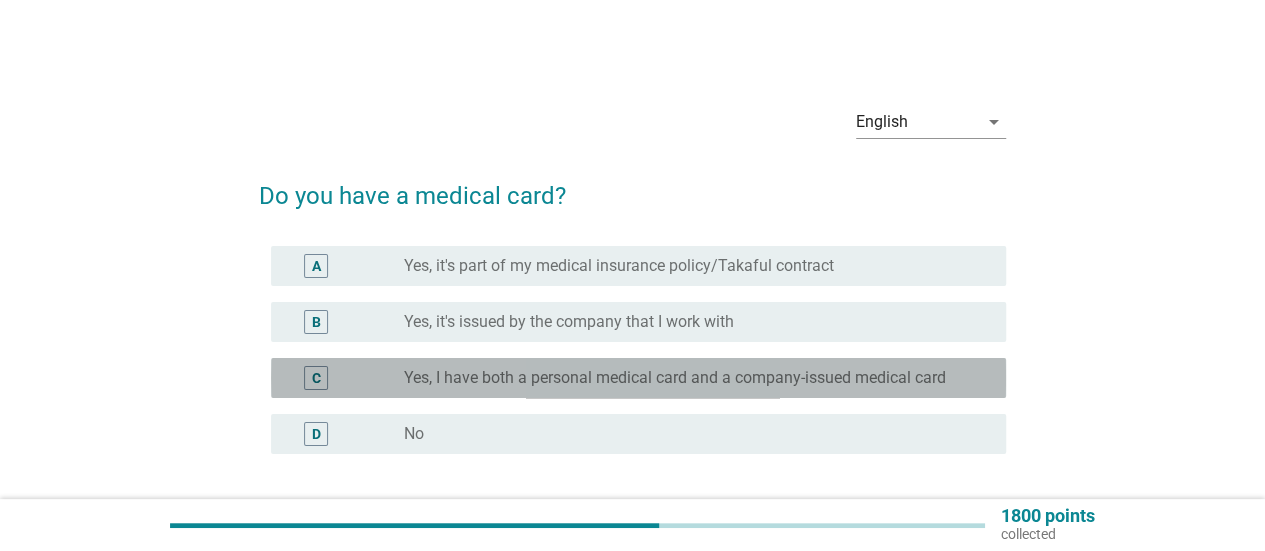 drag, startPoint x: 718, startPoint y: 375, endPoint x: 749, endPoint y: 374, distance: 31.016125 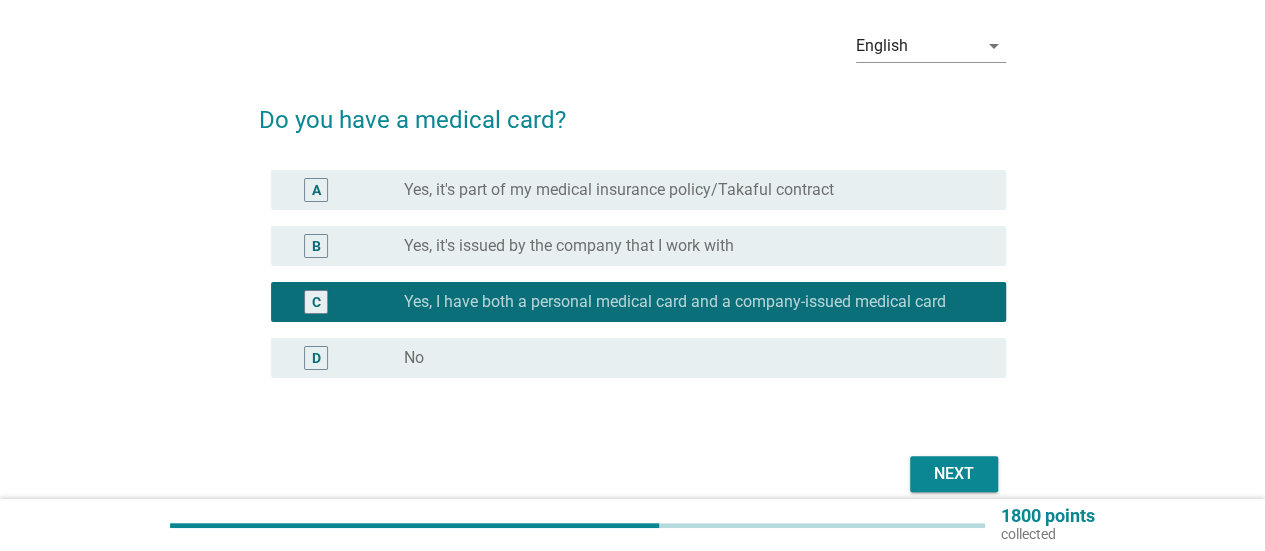 scroll, scrollTop: 164, scrollLeft: 0, axis: vertical 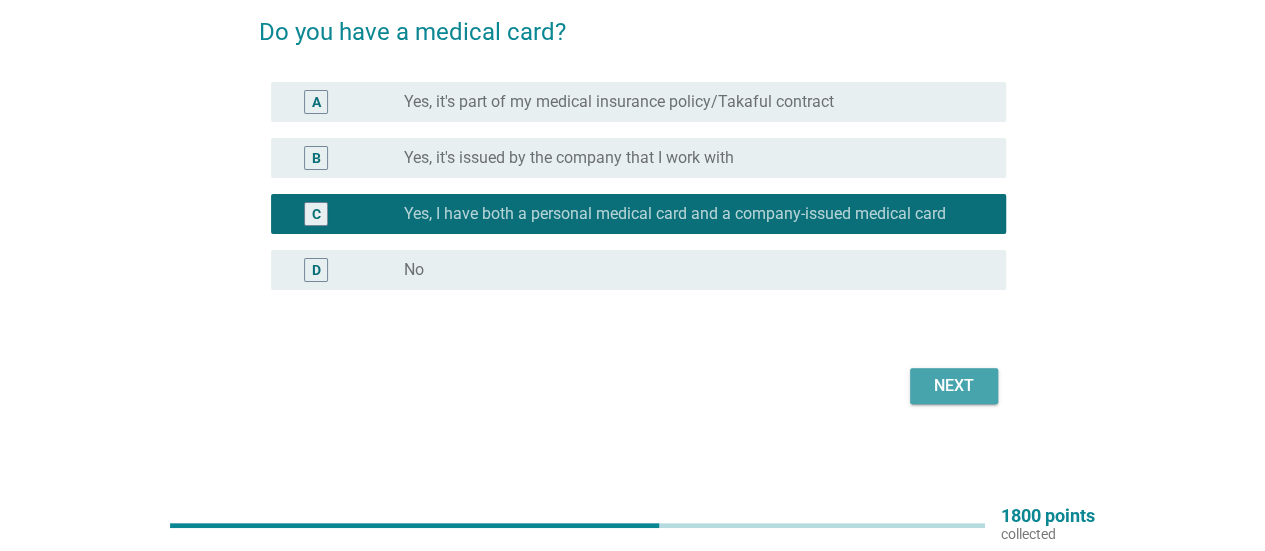 click on "Next" at bounding box center [954, 386] 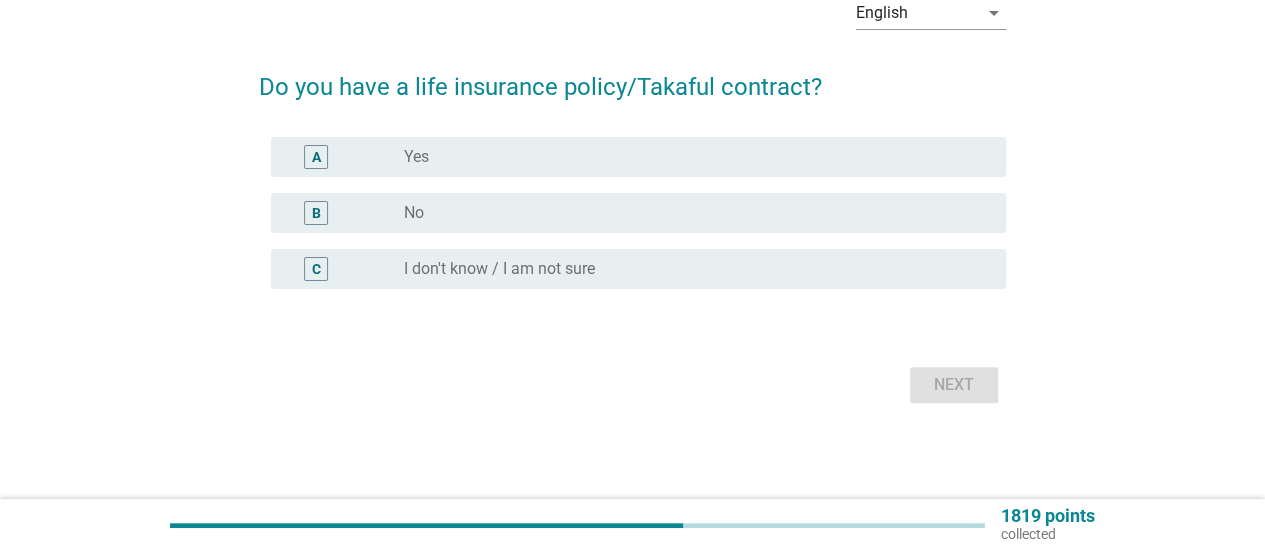 scroll, scrollTop: 0, scrollLeft: 0, axis: both 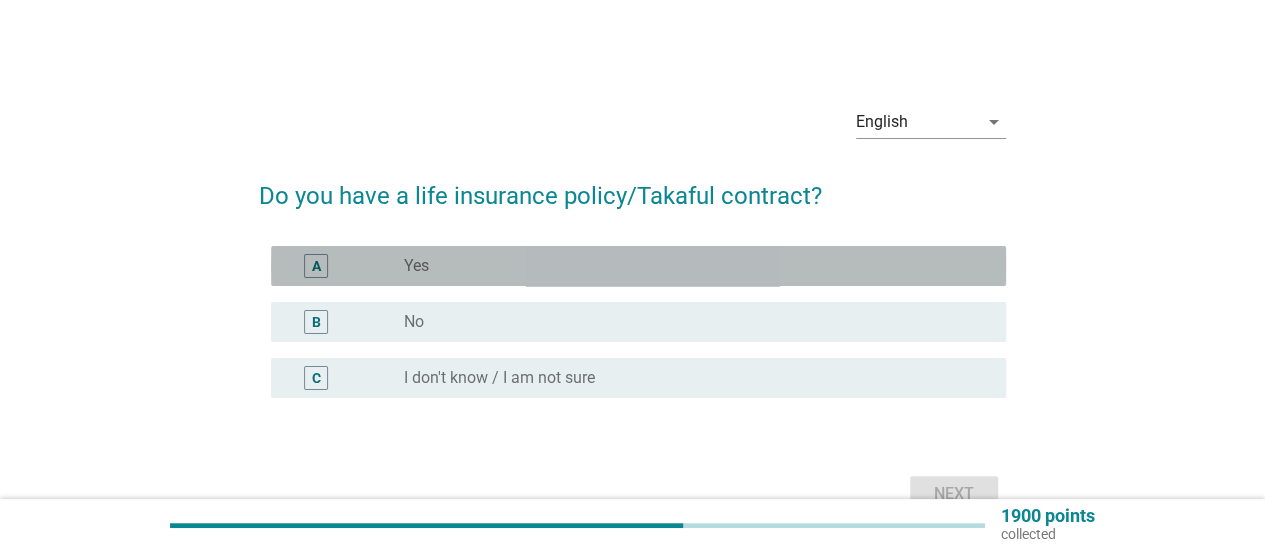 click on "radio_button_unchecked Yes" at bounding box center [689, 266] 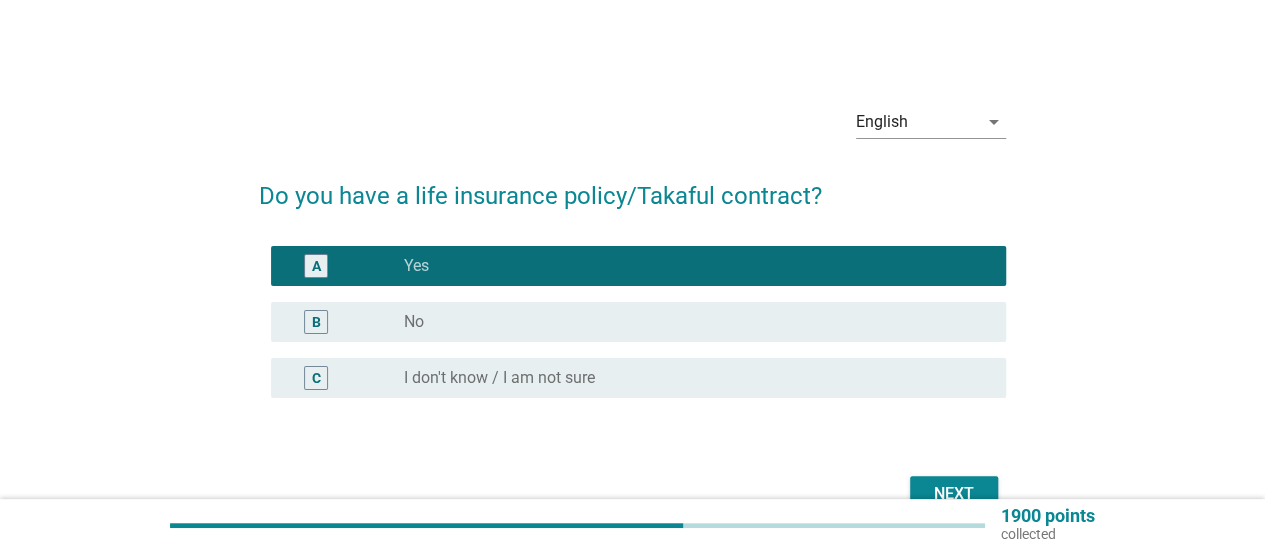 click on "Next" at bounding box center [954, 494] 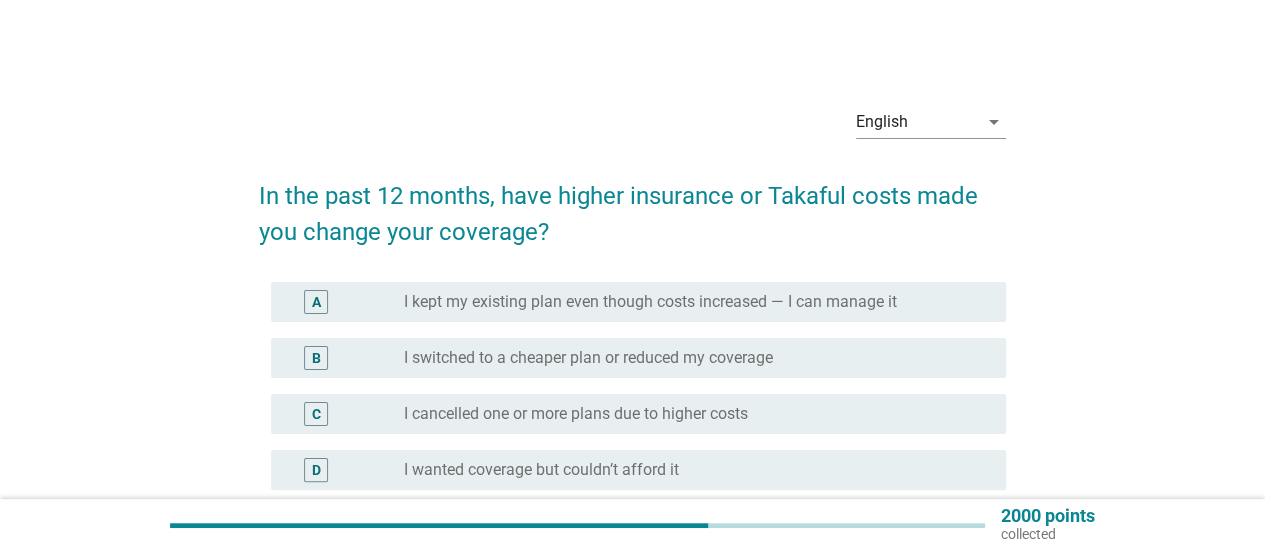 scroll, scrollTop: 100, scrollLeft: 0, axis: vertical 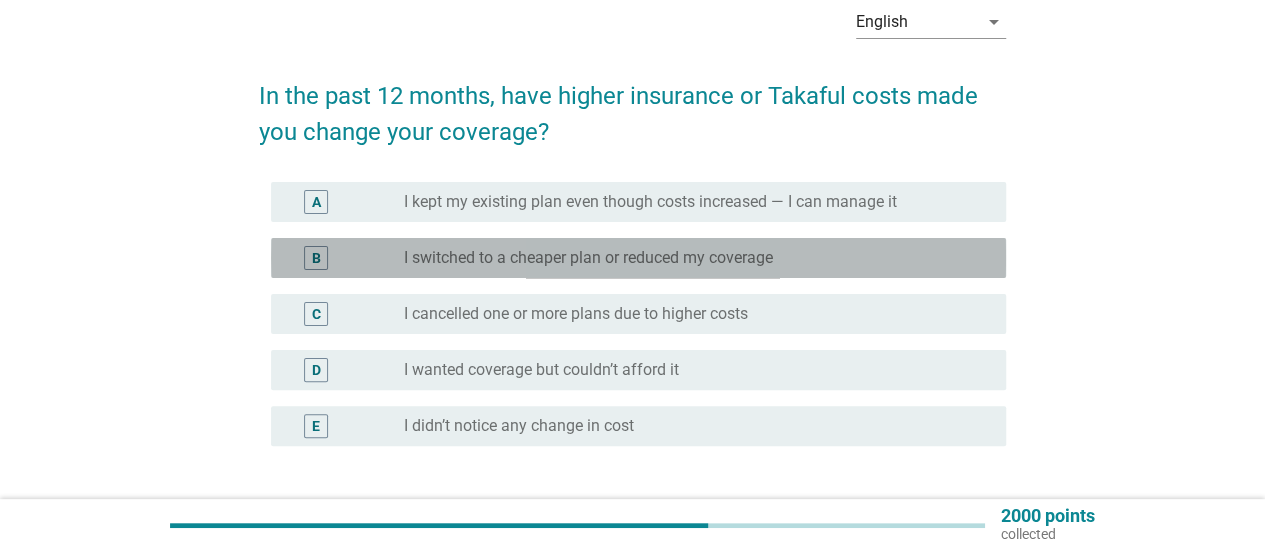 click on "I switched to a cheaper plan or reduced my coverage" at bounding box center (588, 258) 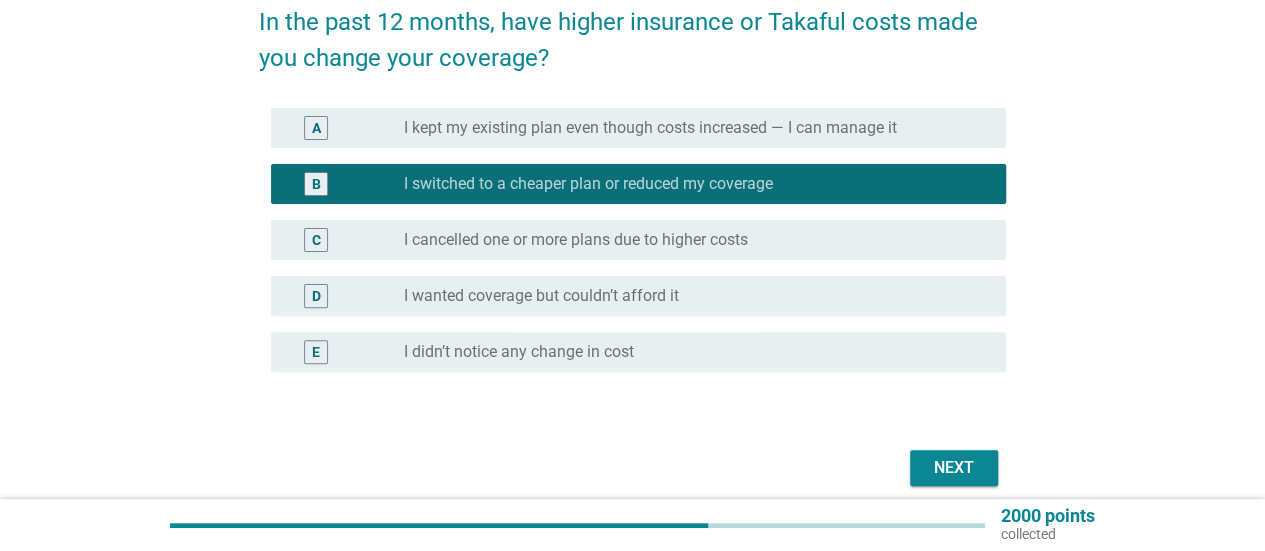 scroll, scrollTop: 256, scrollLeft: 0, axis: vertical 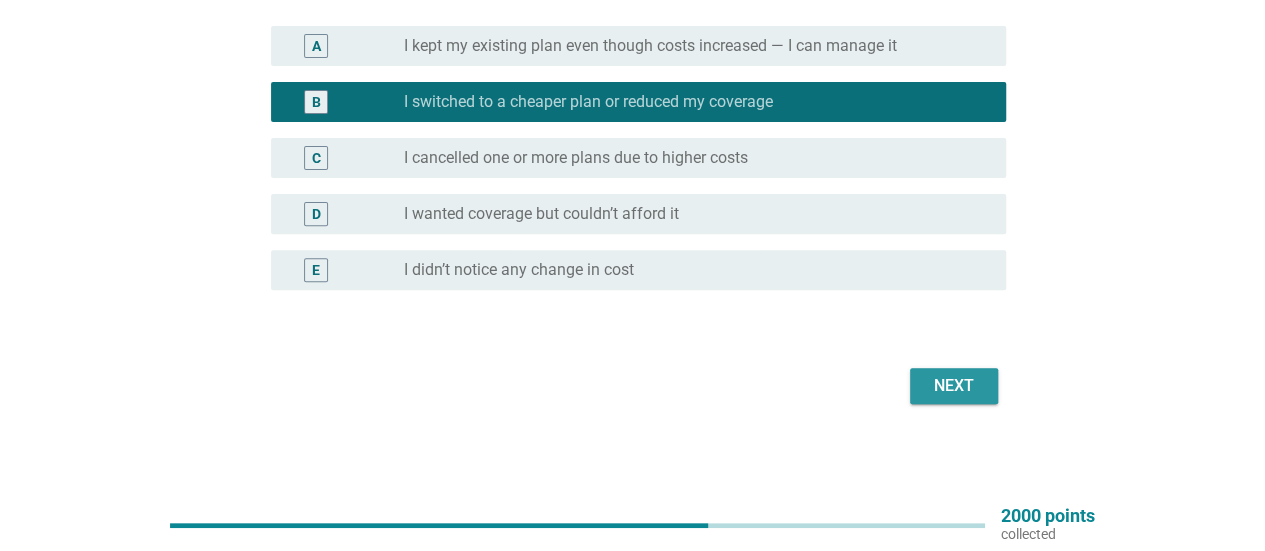 click on "Next" at bounding box center (954, 386) 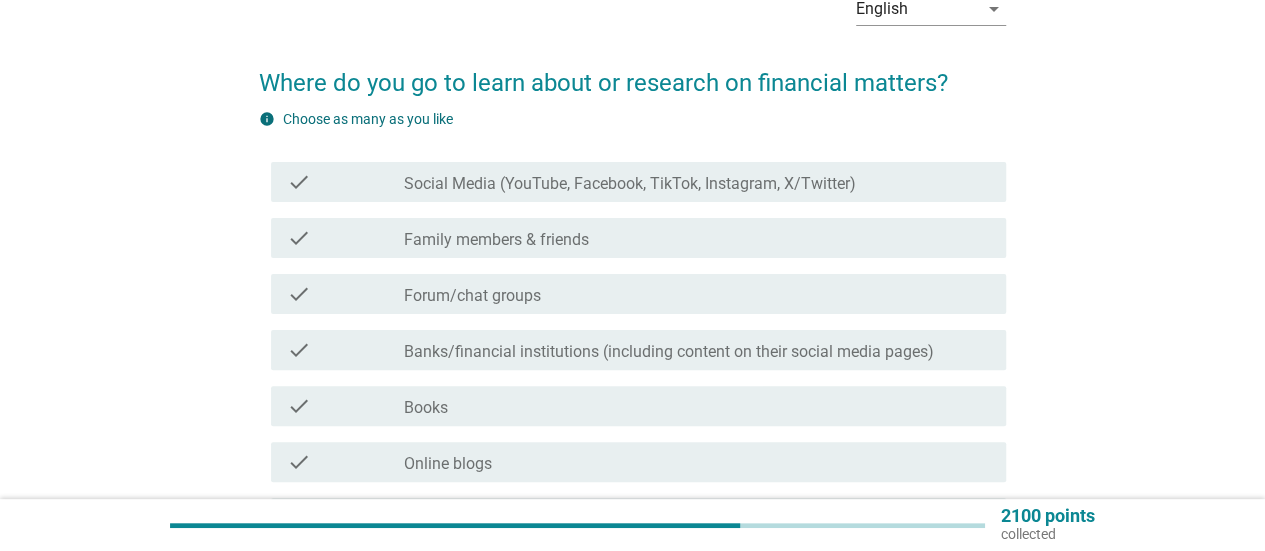 scroll, scrollTop: 100, scrollLeft: 0, axis: vertical 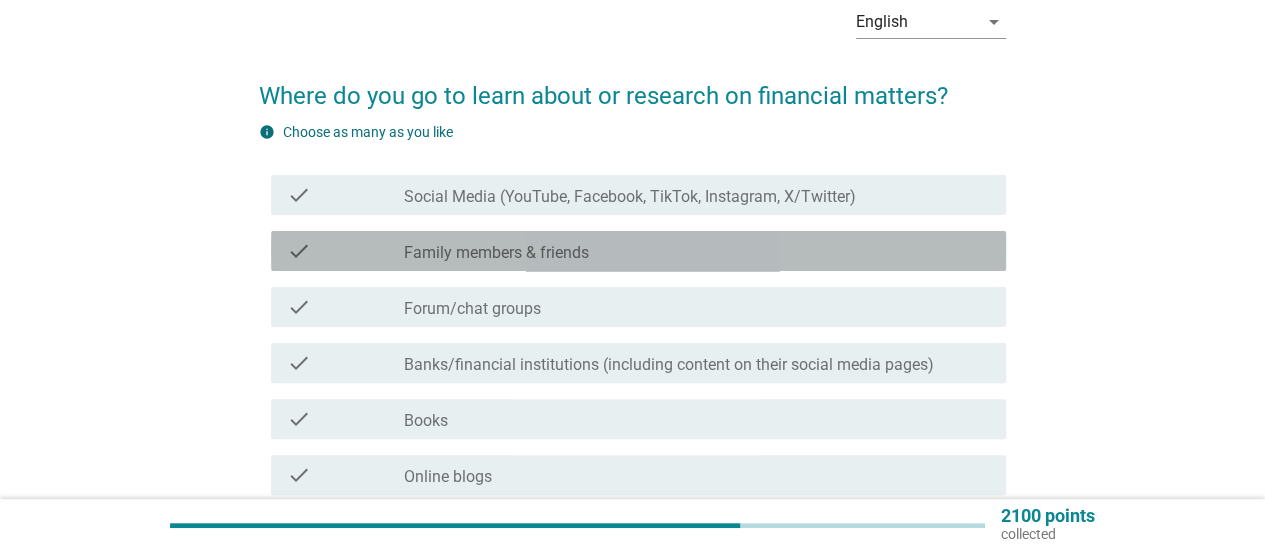 click on "Family members & friends" at bounding box center (496, 253) 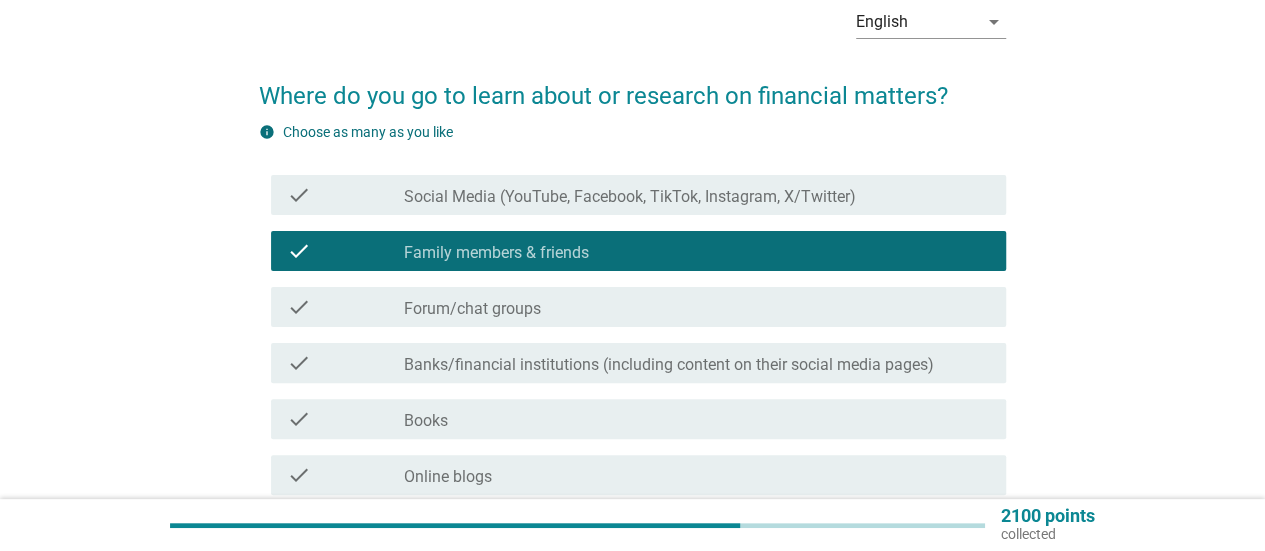 click on "Banks/financial institutions (including content on their social media pages)" at bounding box center (669, 365) 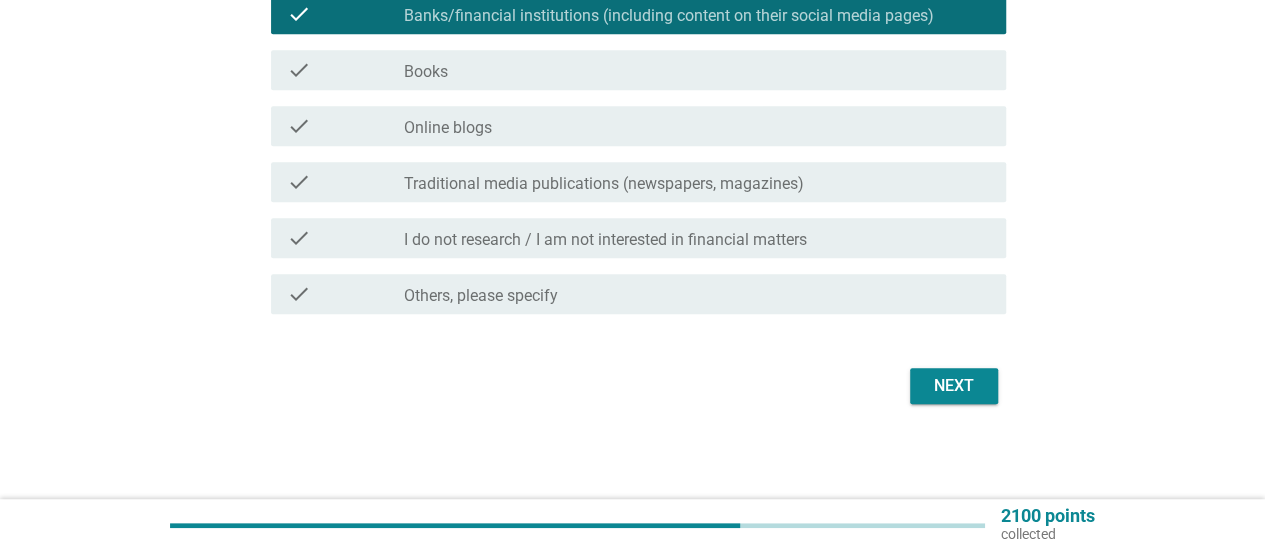 scroll, scrollTop: 450, scrollLeft: 0, axis: vertical 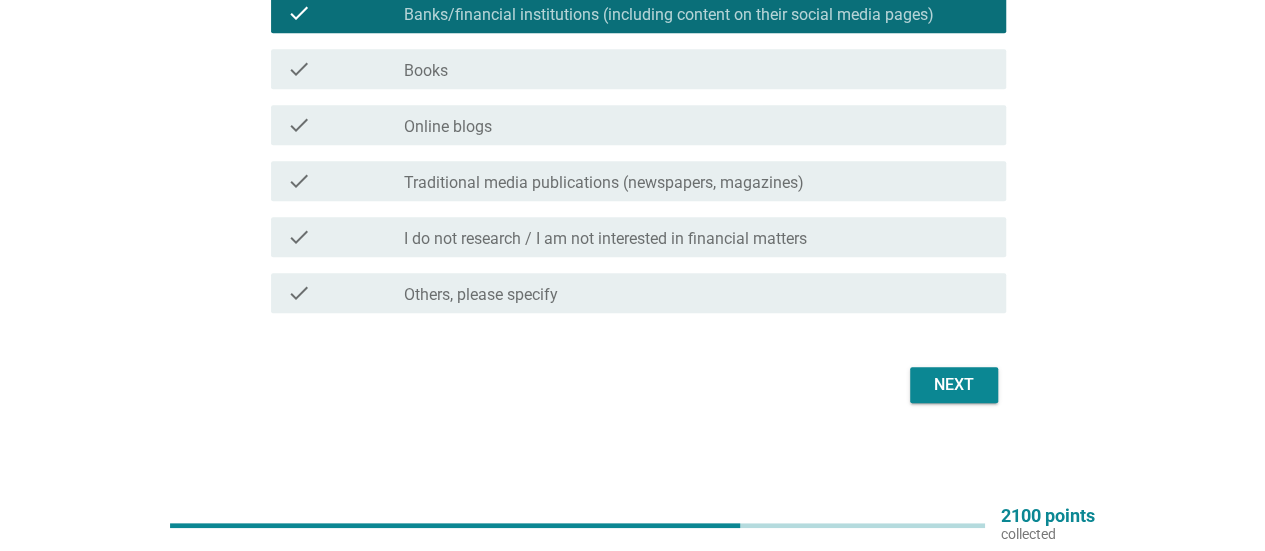click on "Next" at bounding box center (954, 385) 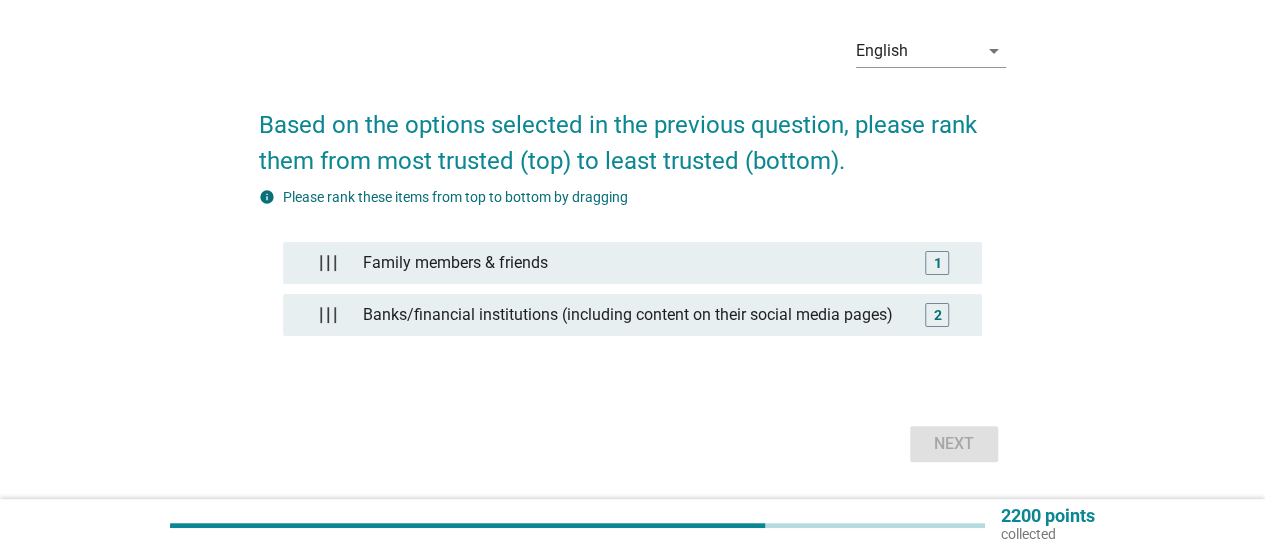 scroll, scrollTop: 100, scrollLeft: 0, axis: vertical 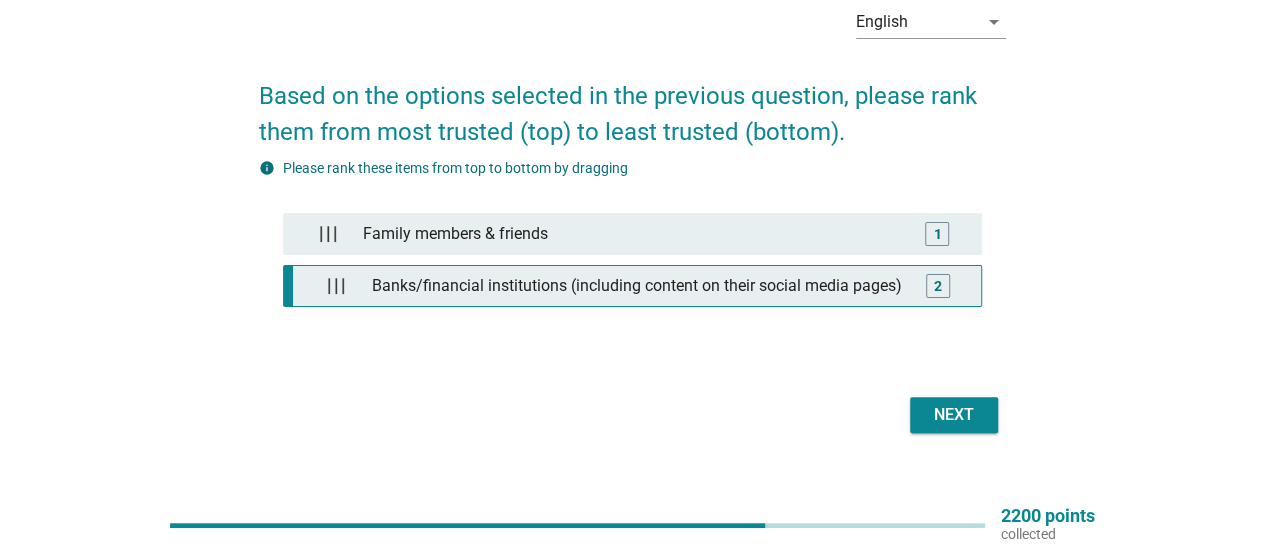 type 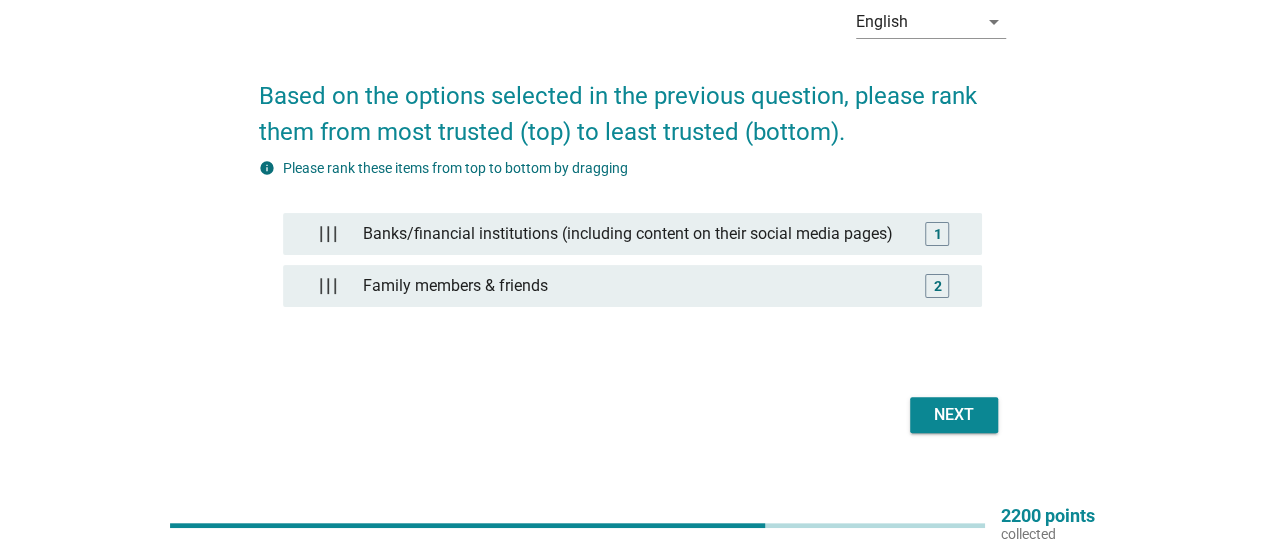 click on "Next" at bounding box center [954, 415] 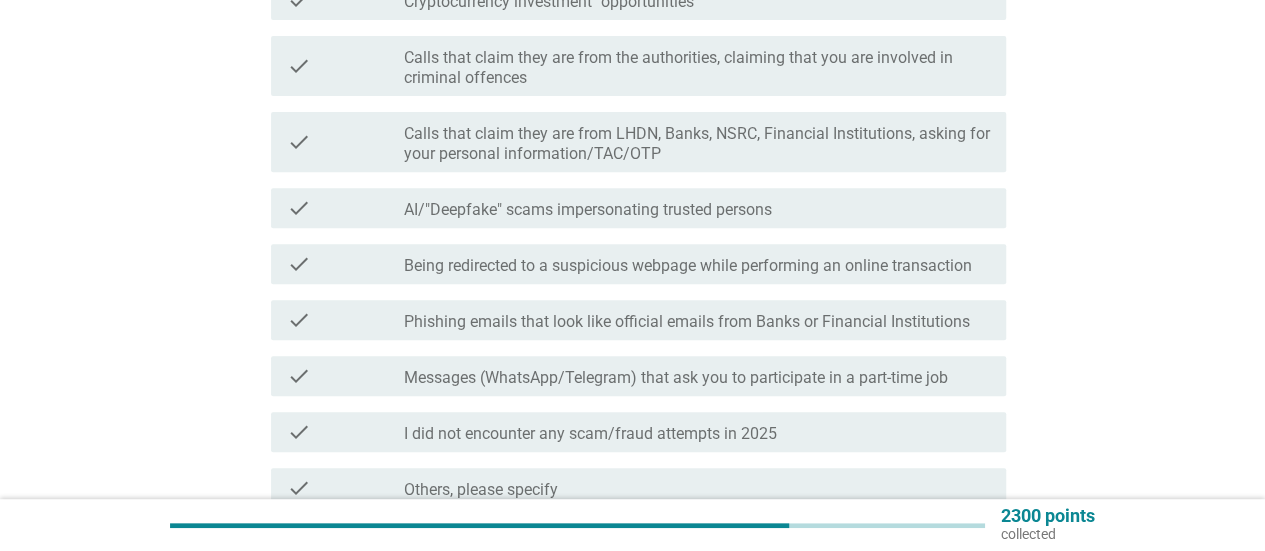 scroll, scrollTop: 300, scrollLeft: 0, axis: vertical 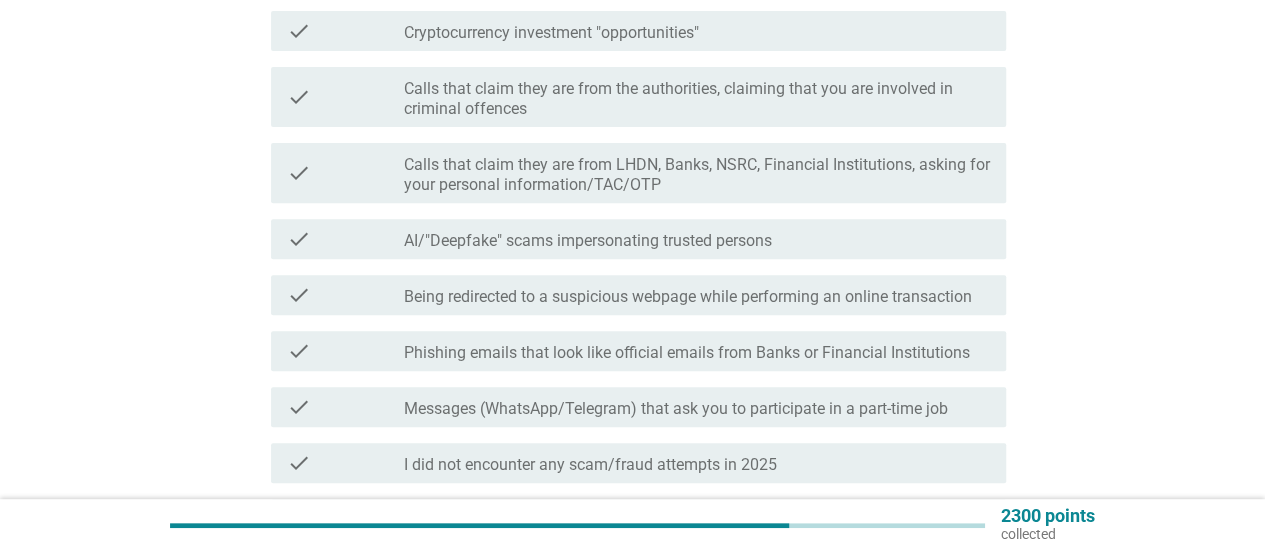 click on "Calls that claim they are from the authorities, claiming that you are involved in criminal offences" at bounding box center (697, 99) 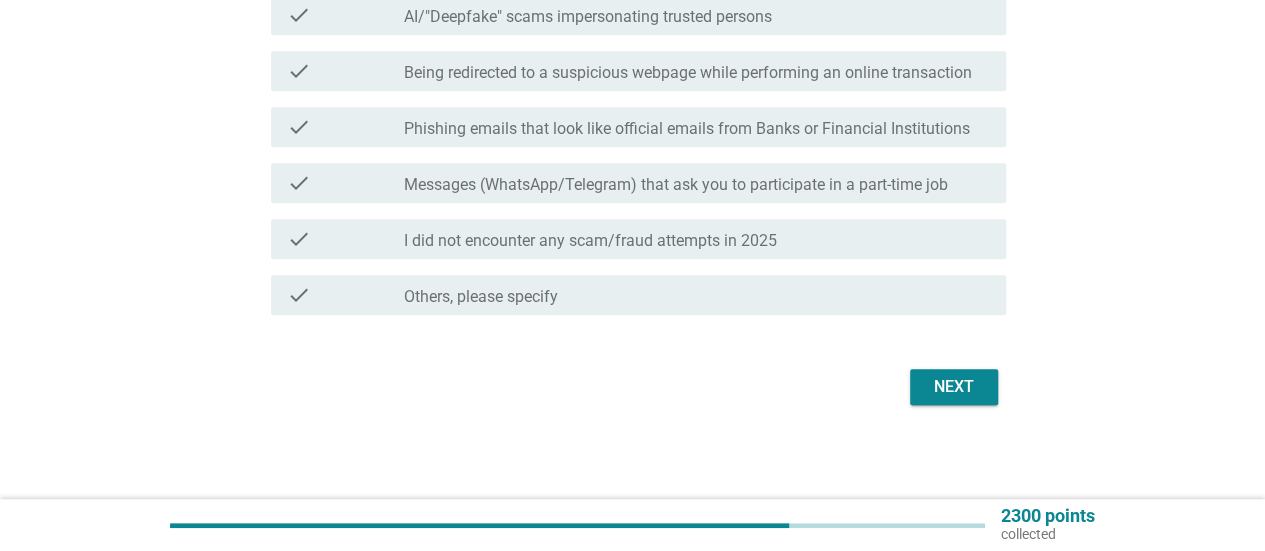 scroll, scrollTop: 526, scrollLeft: 0, axis: vertical 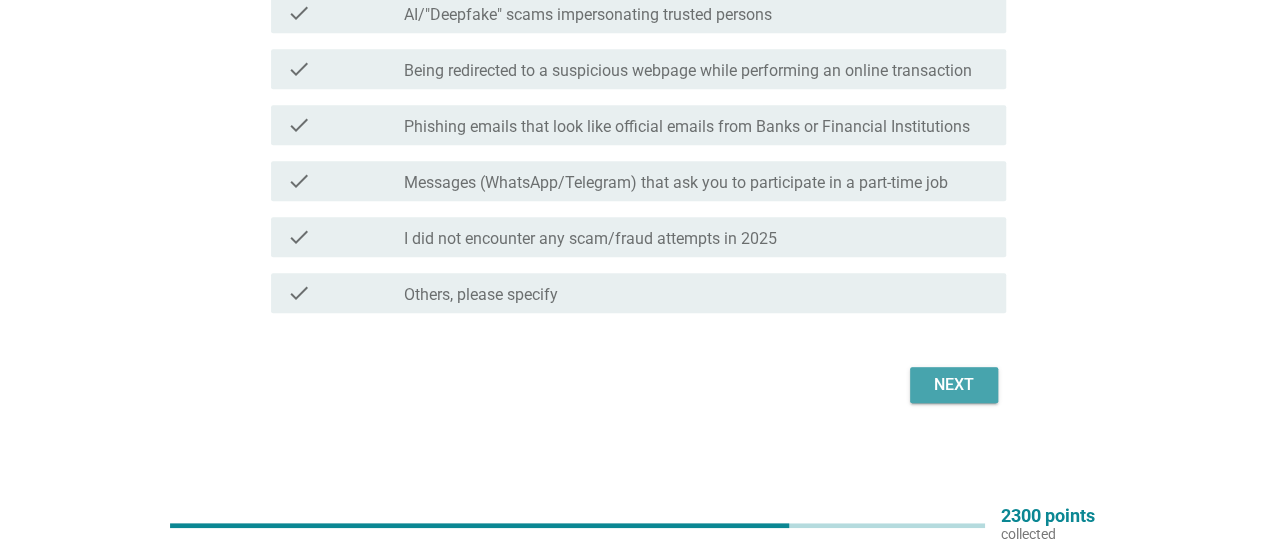 click on "Next" at bounding box center (954, 385) 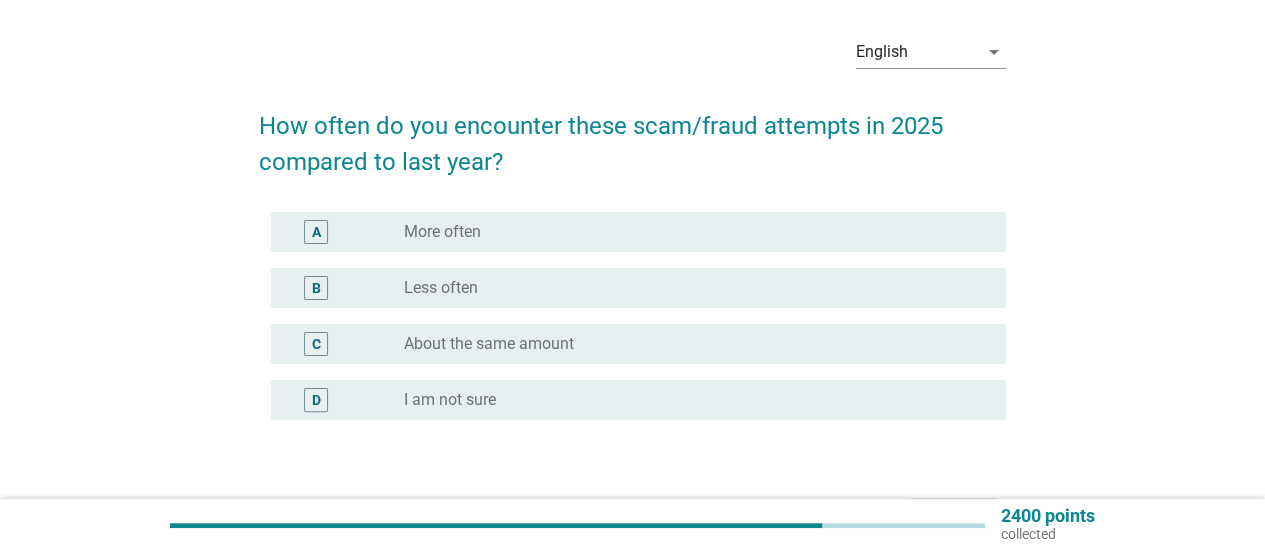scroll, scrollTop: 100, scrollLeft: 0, axis: vertical 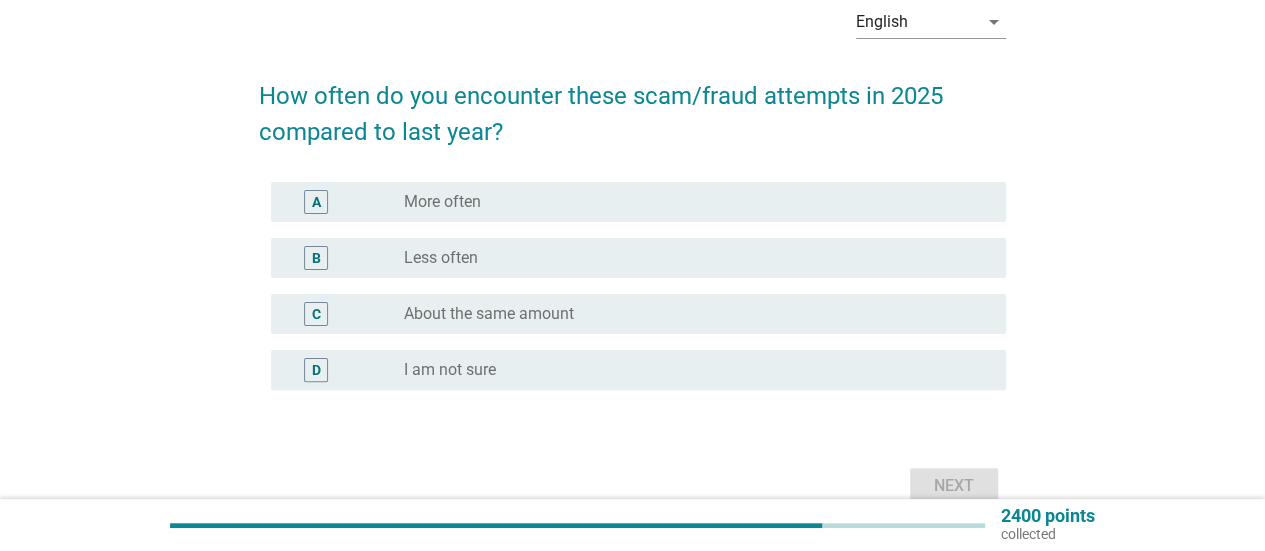 click on "More often" at bounding box center [442, 202] 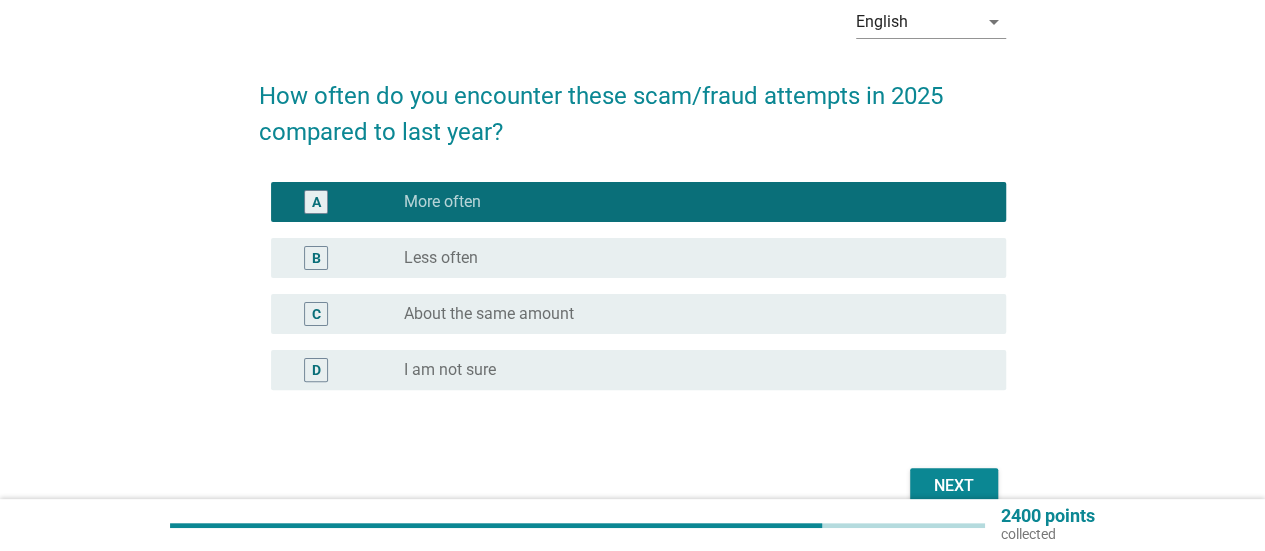 click on "Next" at bounding box center [954, 486] 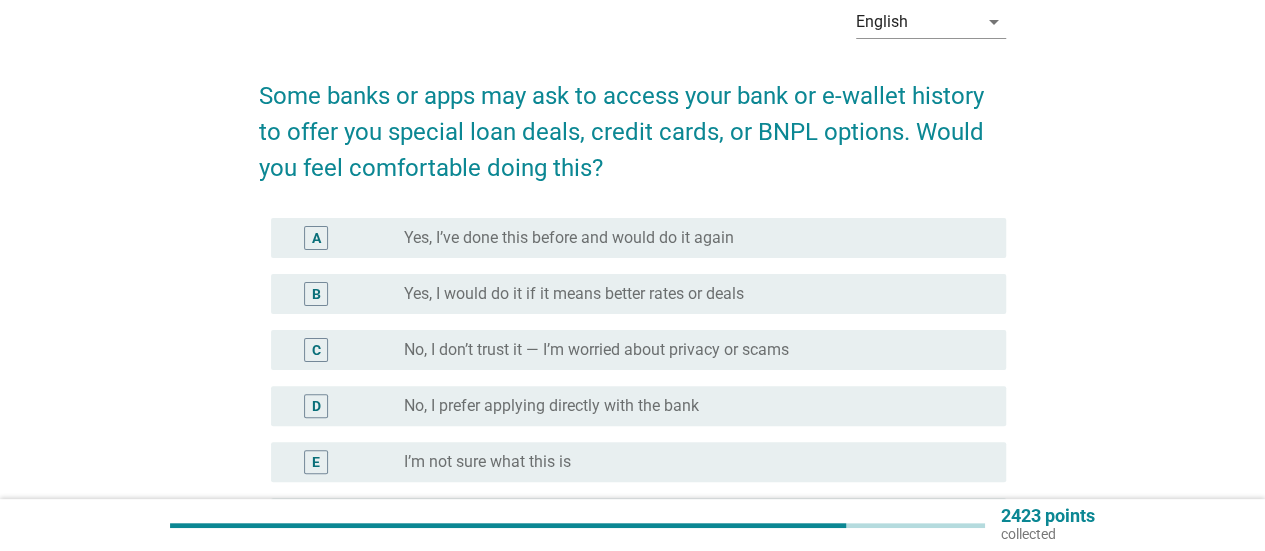 scroll, scrollTop: 0, scrollLeft: 0, axis: both 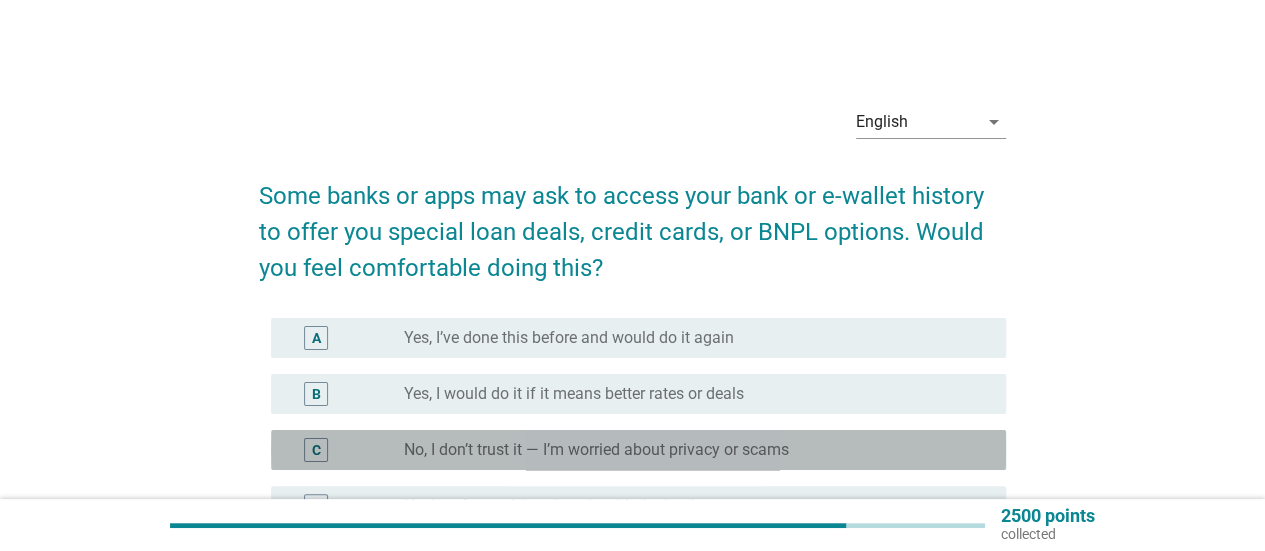click on "No, I don’t trust it — I’m worried about privacy or scams" at bounding box center [596, 450] 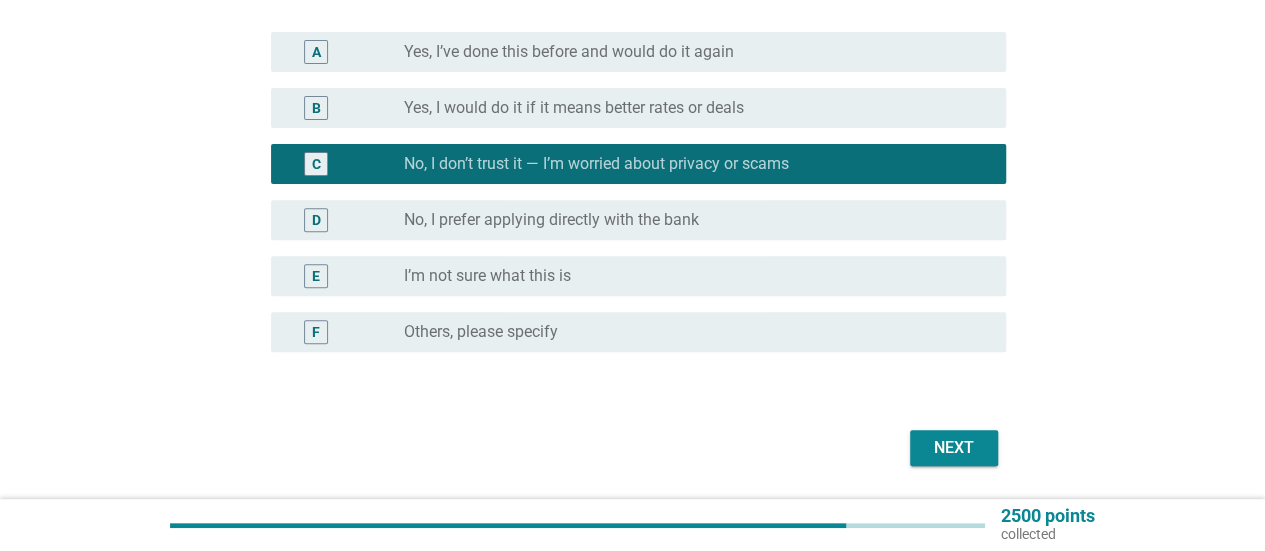 scroll, scrollTop: 348, scrollLeft: 0, axis: vertical 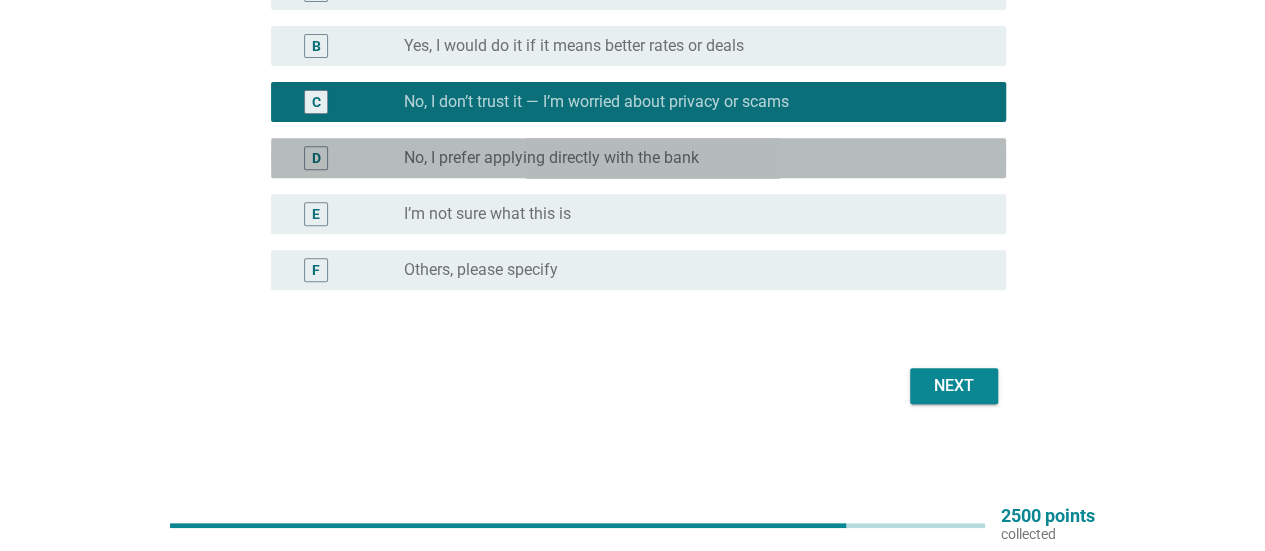 click on "No, I prefer applying directly with the bank" at bounding box center (551, 158) 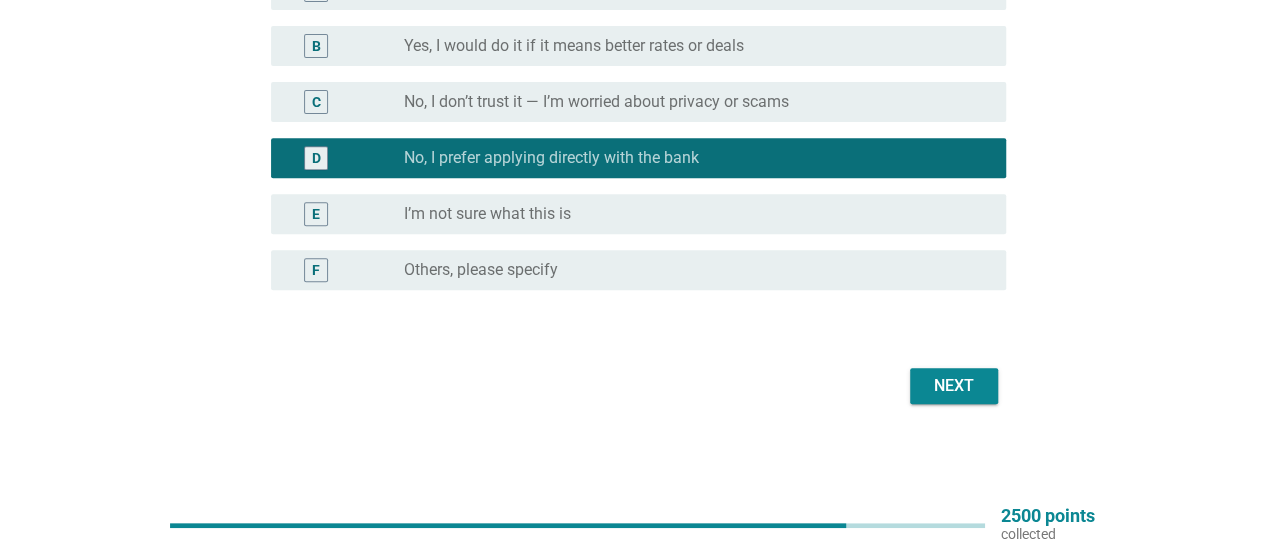 click on "C     radio_button_unchecked No, I don’t trust it — I’m worried about privacy or scams" at bounding box center [638, 102] 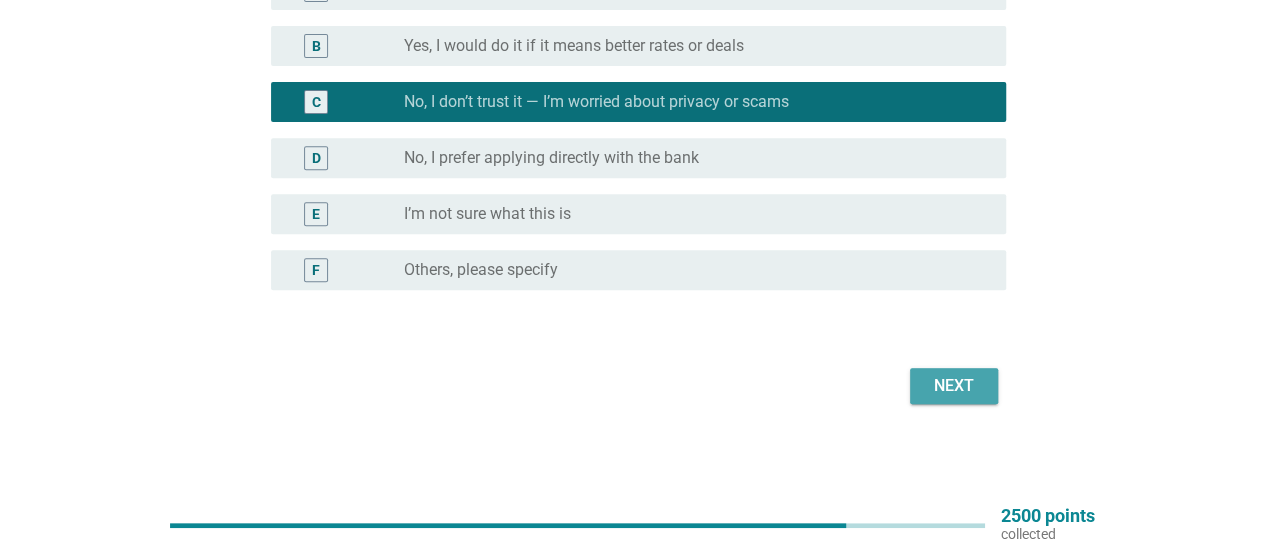 click on "Next" at bounding box center [954, 386] 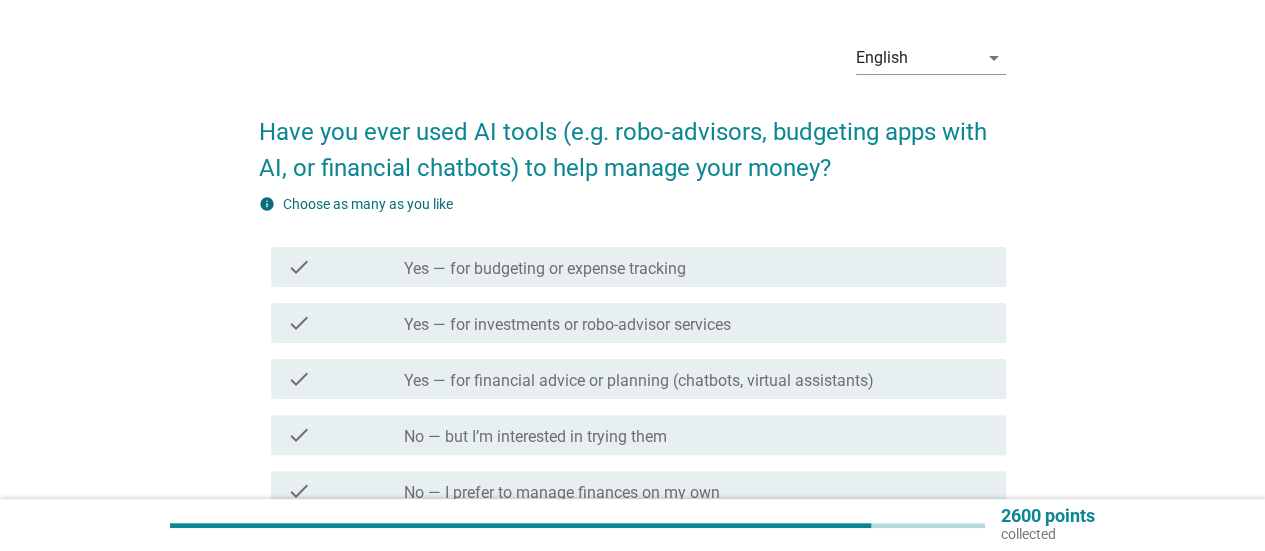 scroll, scrollTop: 200, scrollLeft: 0, axis: vertical 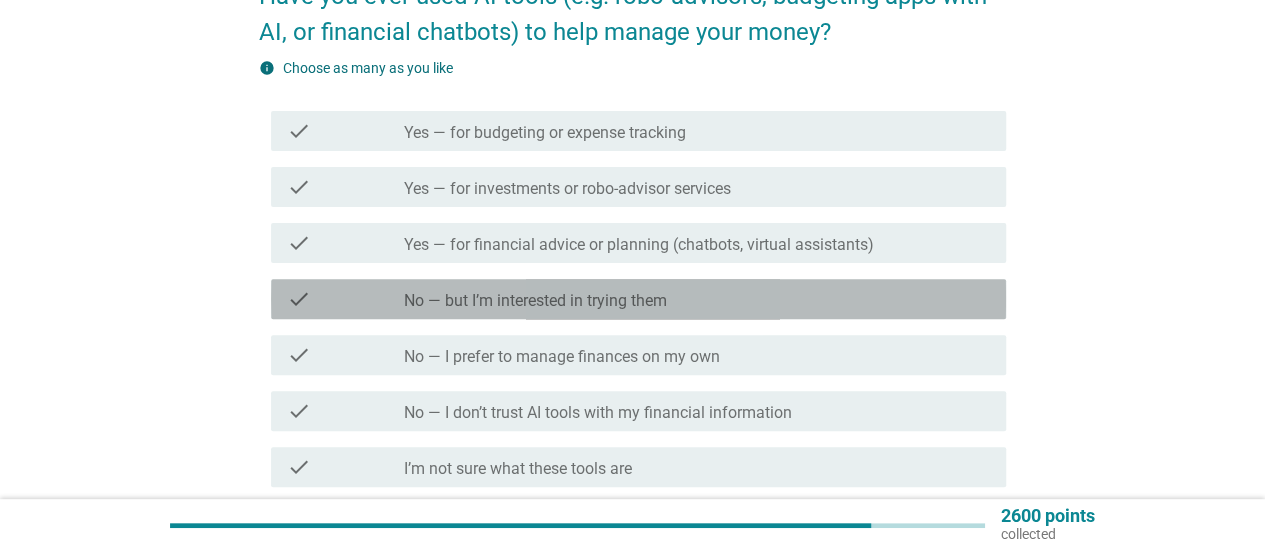 click on "No — but I’m interested in trying them" at bounding box center [535, 301] 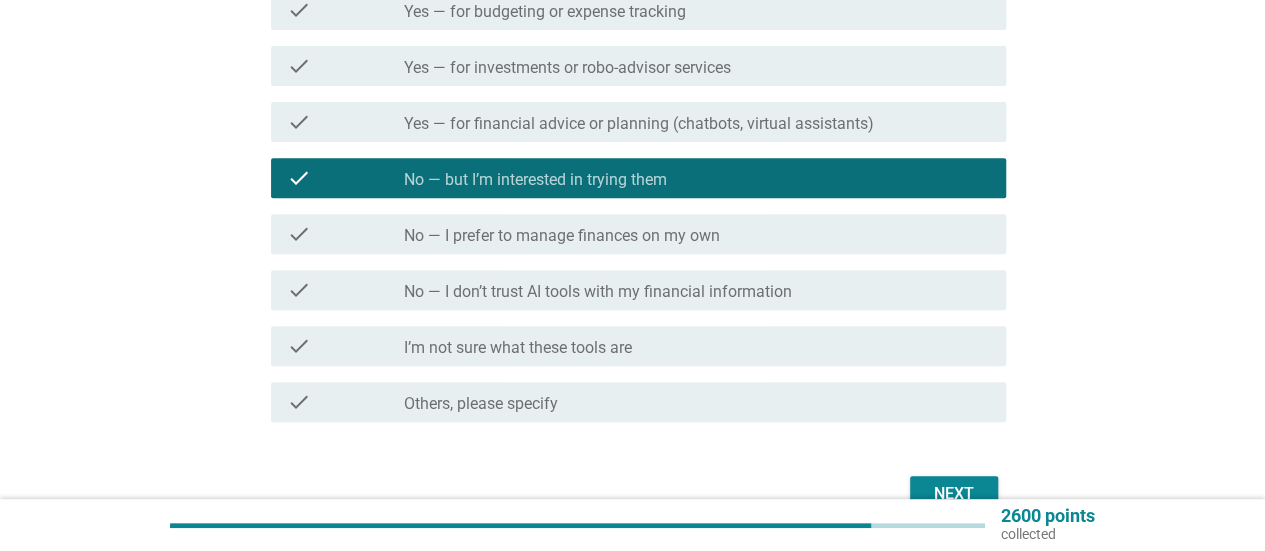 scroll, scrollTop: 400, scrollLeft: 0, axis: vertical 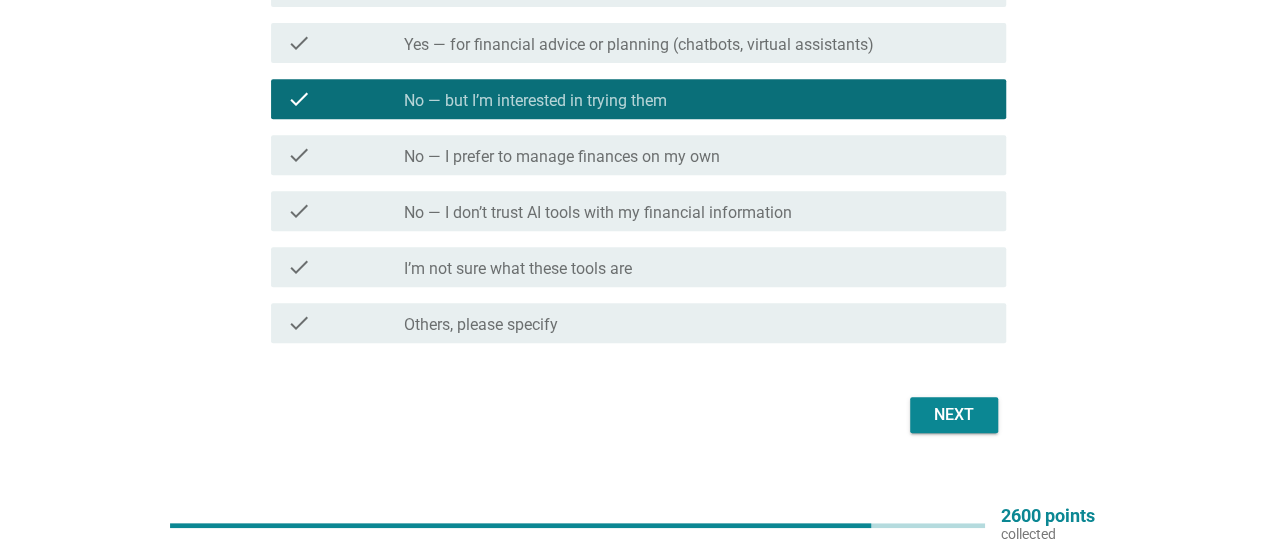 click on "Next" at bounding box center (954, 415) 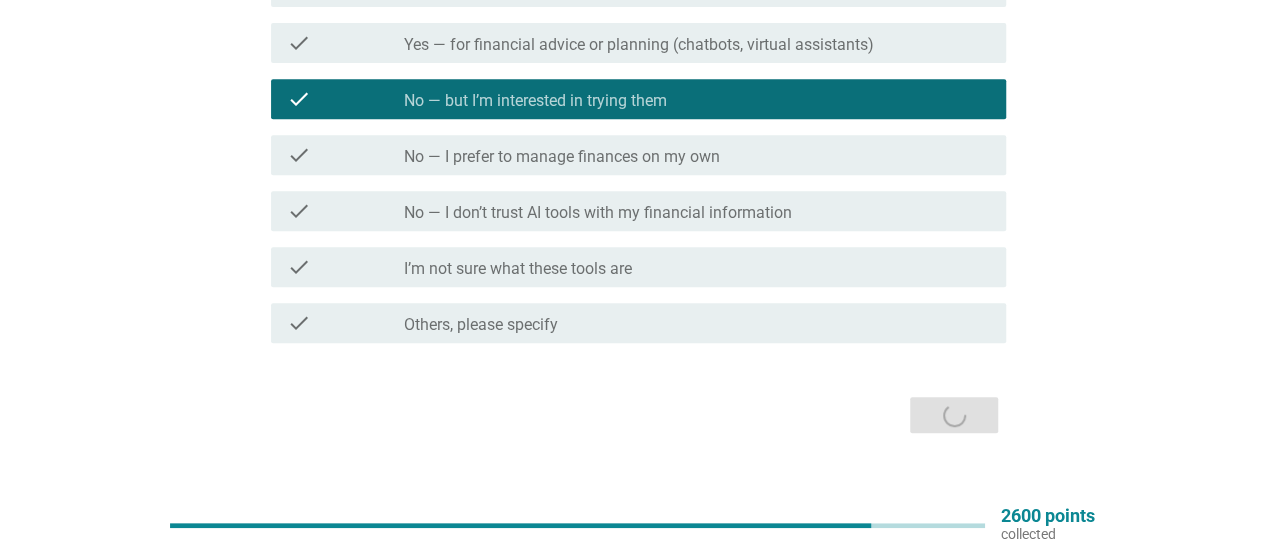 scroll, scrollTop: 0, scrollLeft: 0, axis: both 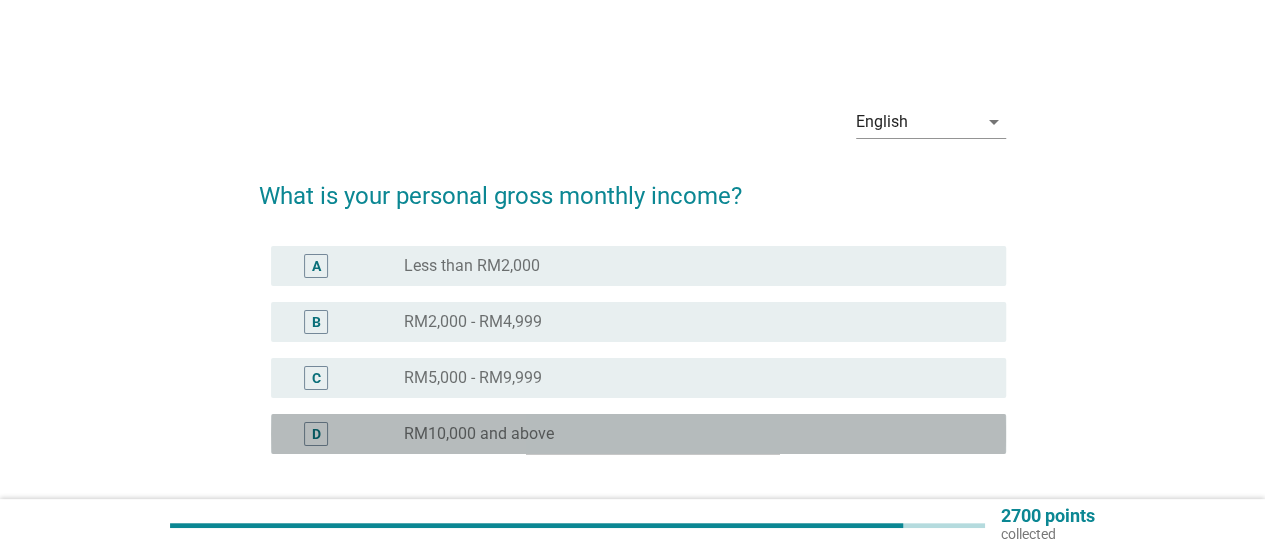 click on "radio_button_unchecked RM10,000 and above" at bounding box center [697, 434] 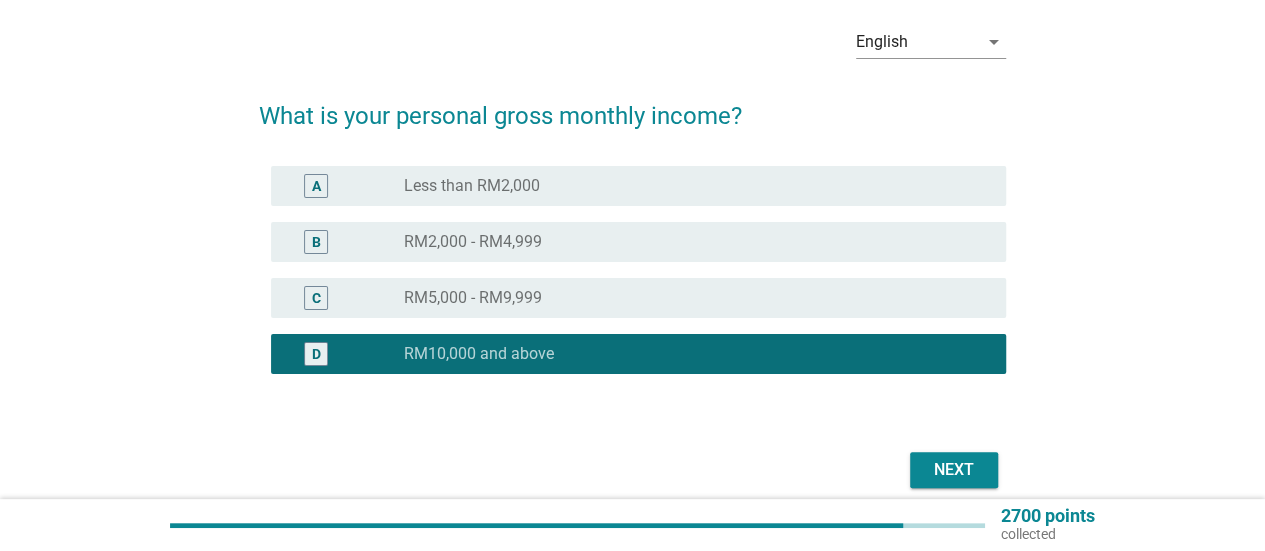 scroll, scrollTop: 164, scrollLeft: 0, axis: vertical 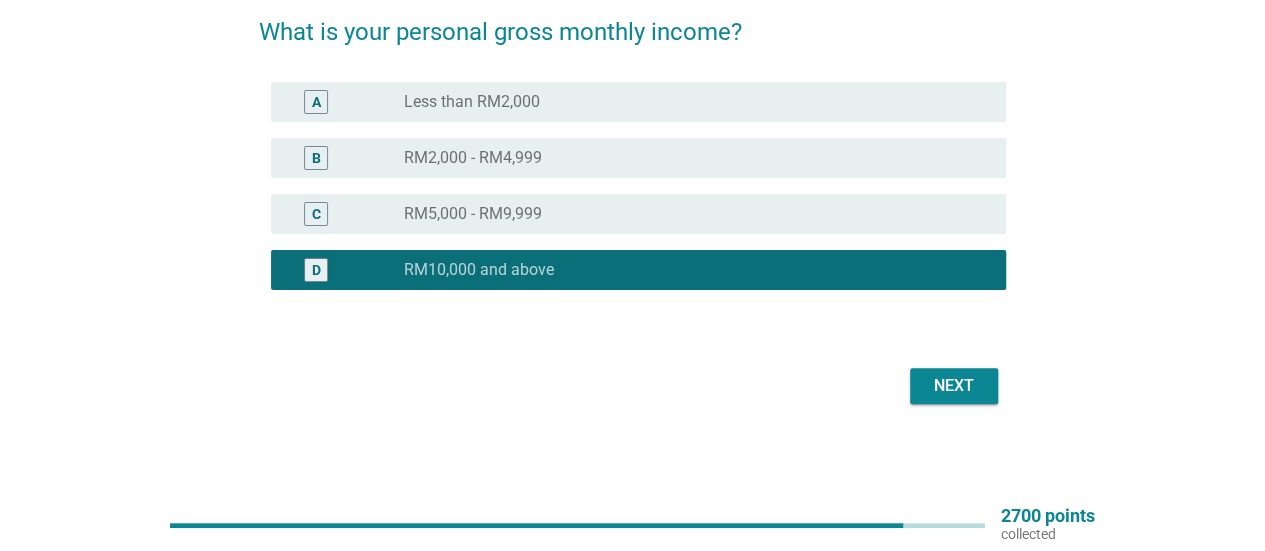 click on "Next" at bounding box center (954, 386) 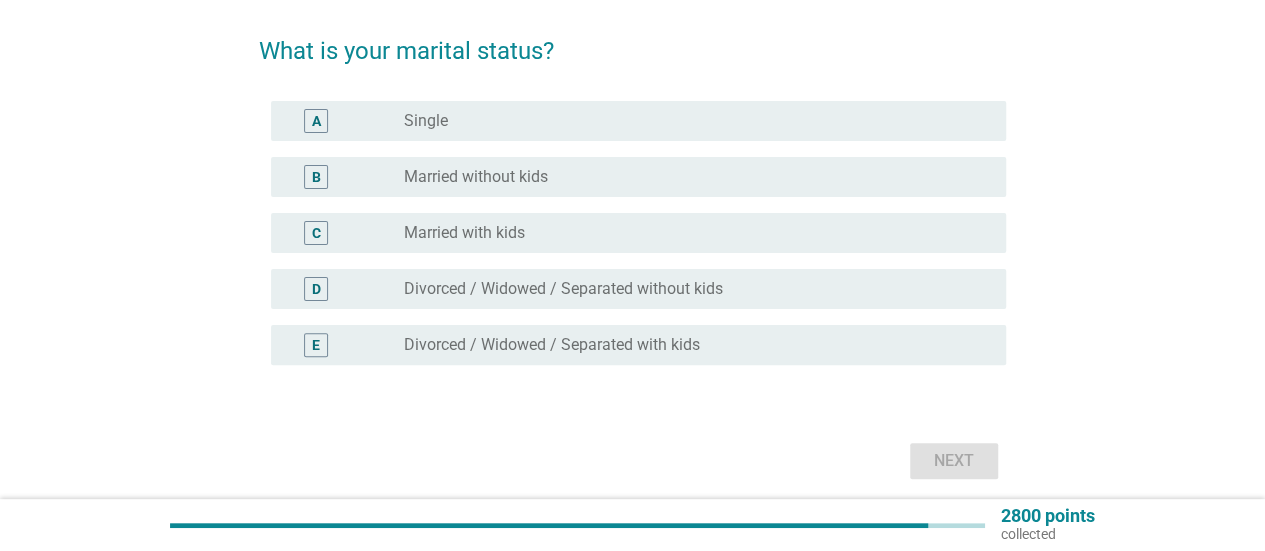 scroll, scrollTop: 200, scrollLeft: 0, axis: vertical 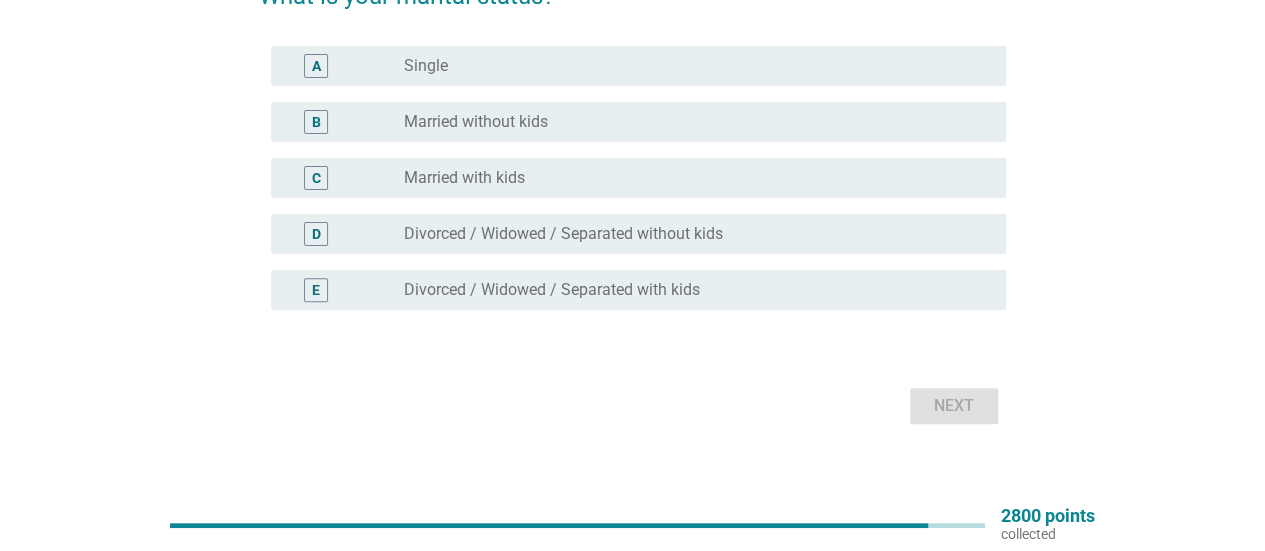 click on "C     radio_button_unchecked Married with kids" at bounding box center [638, 178] 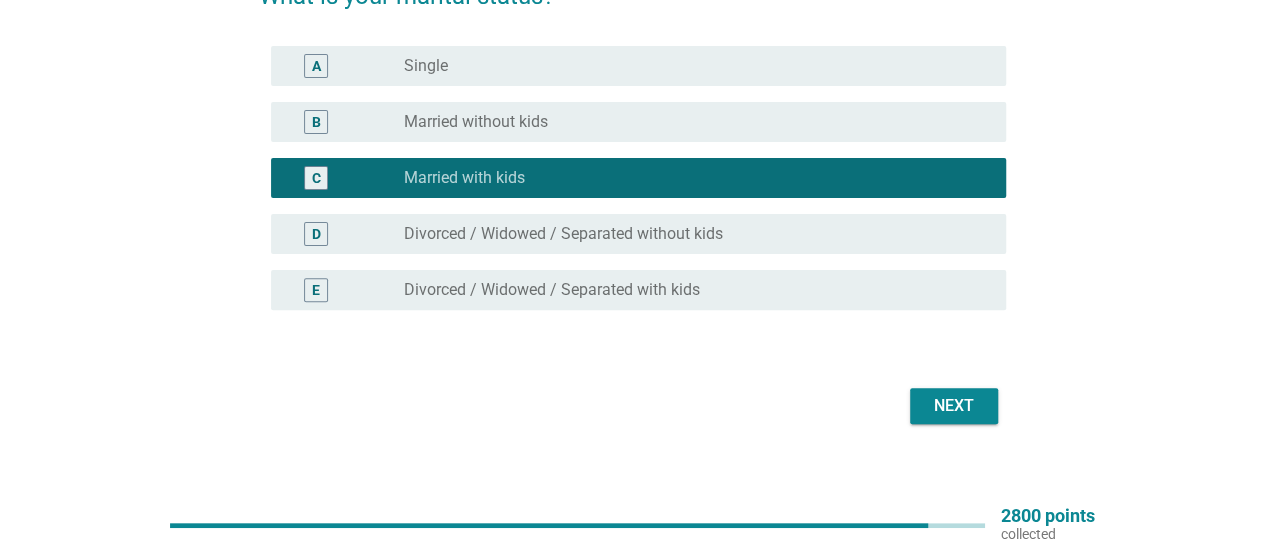 click on "Next" at bounding box center [954, 406] 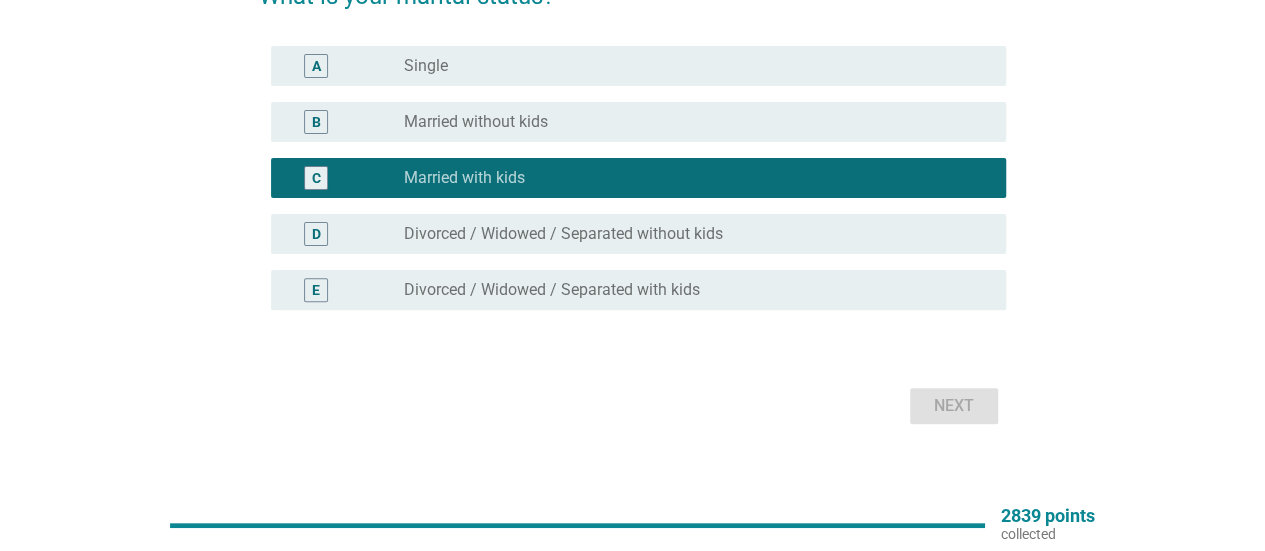 scroll, scrollTop: 0, scrollLeft: 0, axis: both 